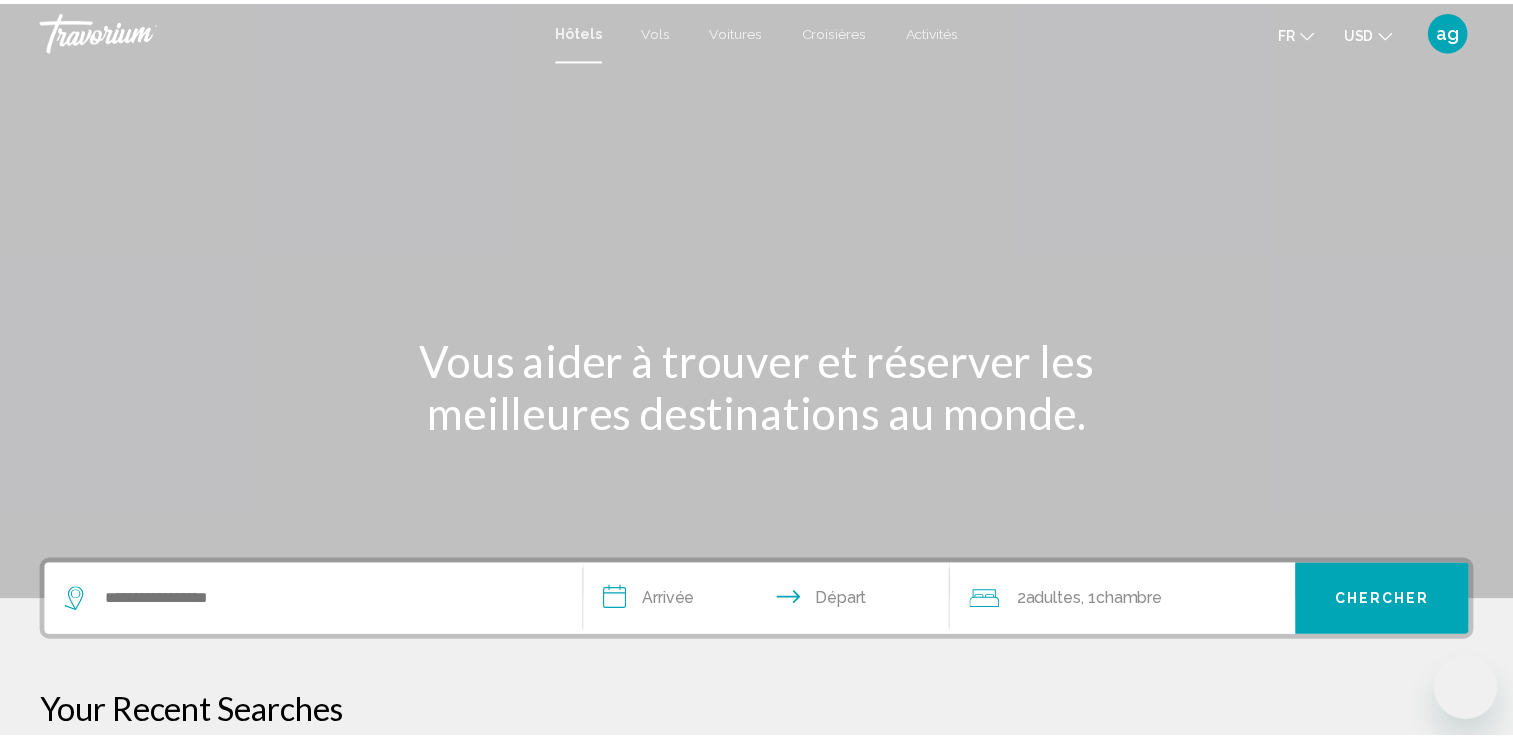 scroll, scrollTop: 0, scrollLeft: 0, axis: both 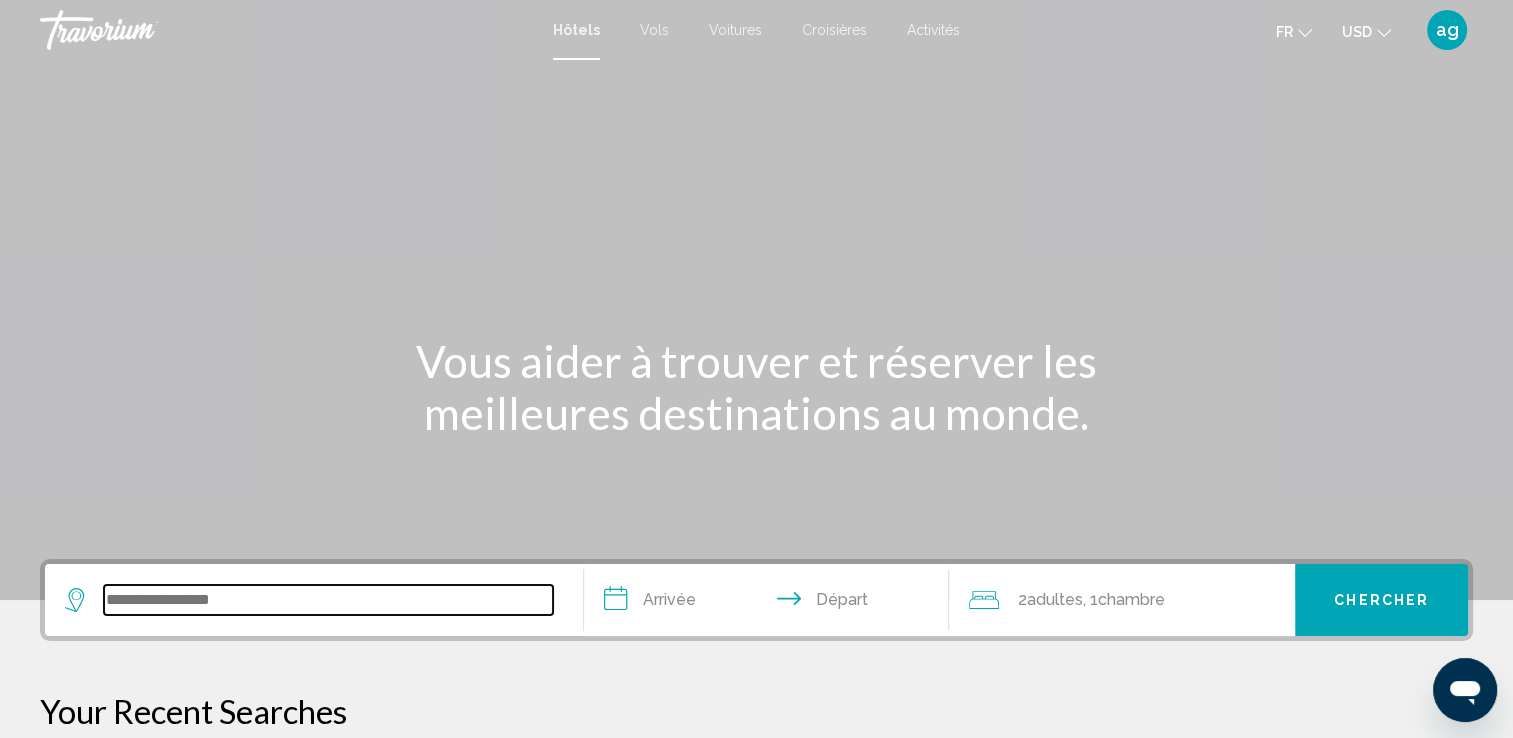 click at bounding box center (328, 600) 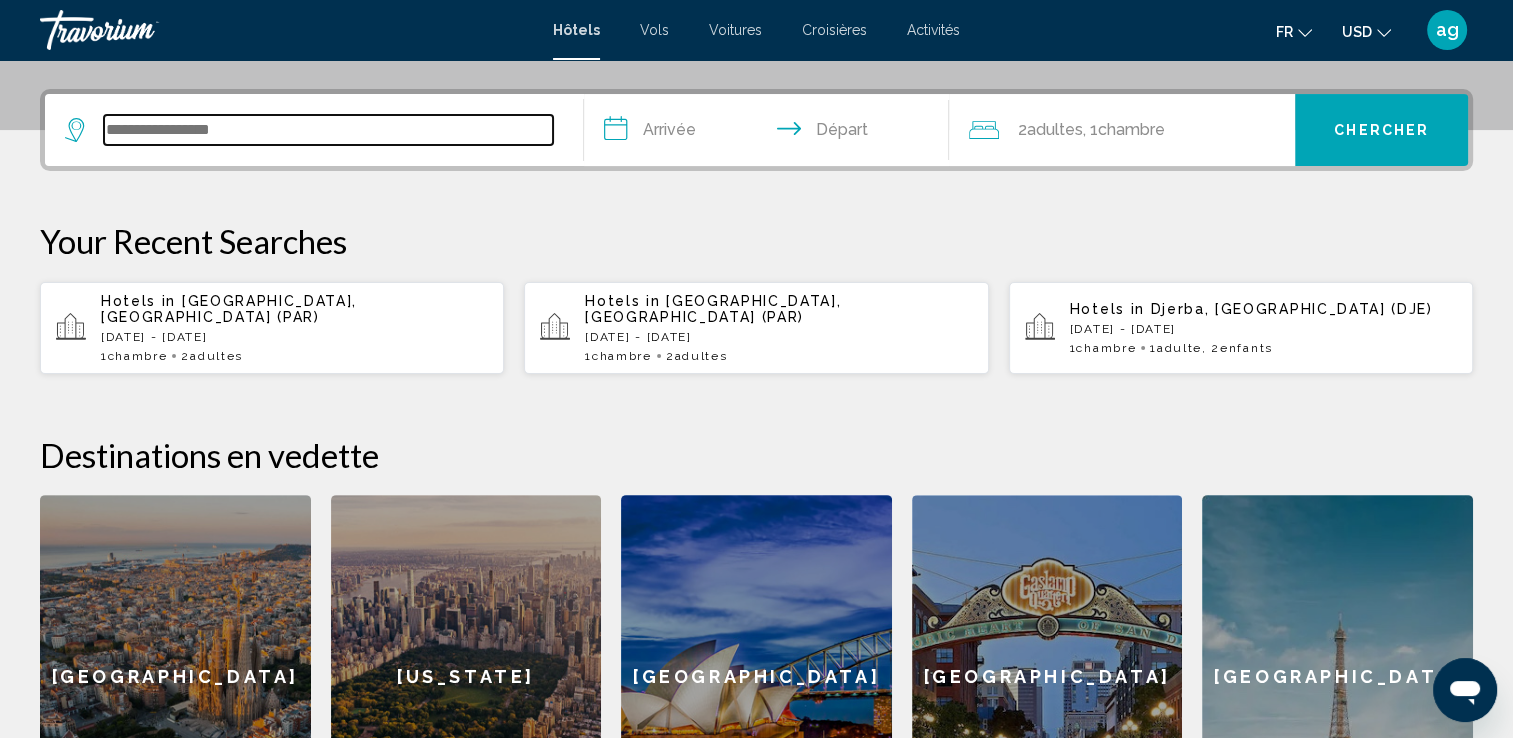 scroll, scrollTop: 493, scrollLeft: 0, axis: vertical 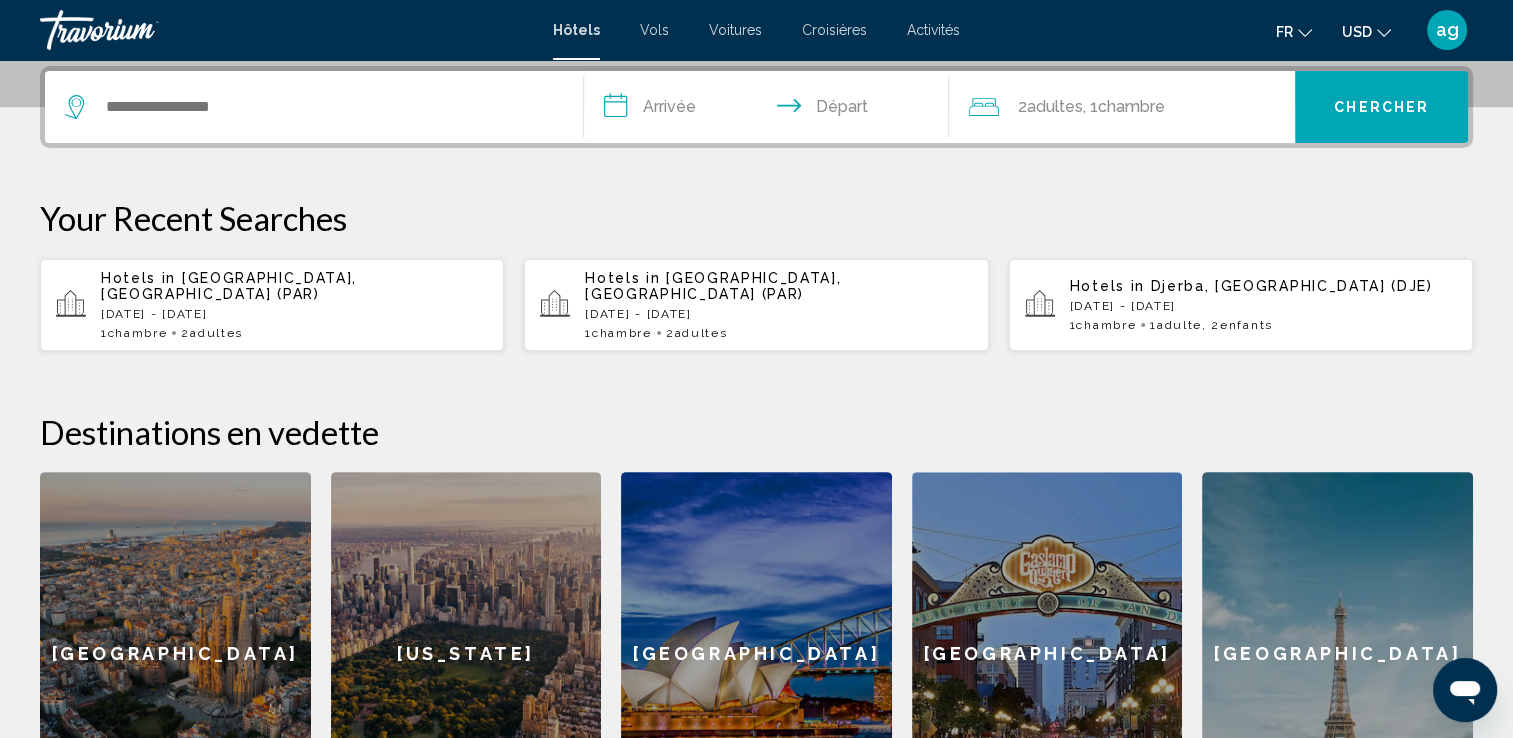 click on "Hotels in    [GEOGRAPHIC_DATA], [GEOGRAPHIC_DATA] ([GEOGRAPHIC_DATA])  [DATE] - [DATE]  1  Chambre pièces 2  Adulte Adultes" at bounding box center [294, 305] 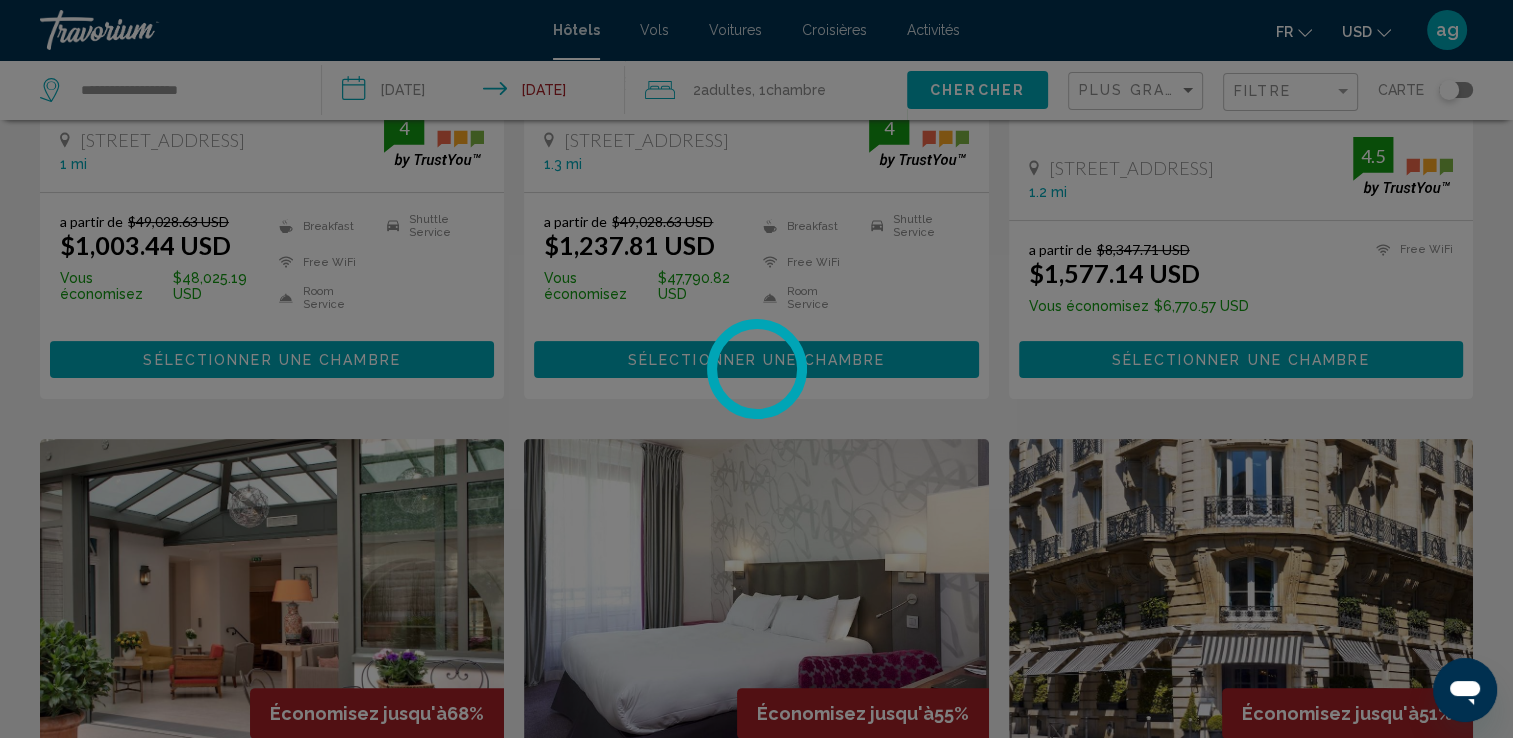 scroll, scrollTop: 0, scrollLeft: 0, axis: both 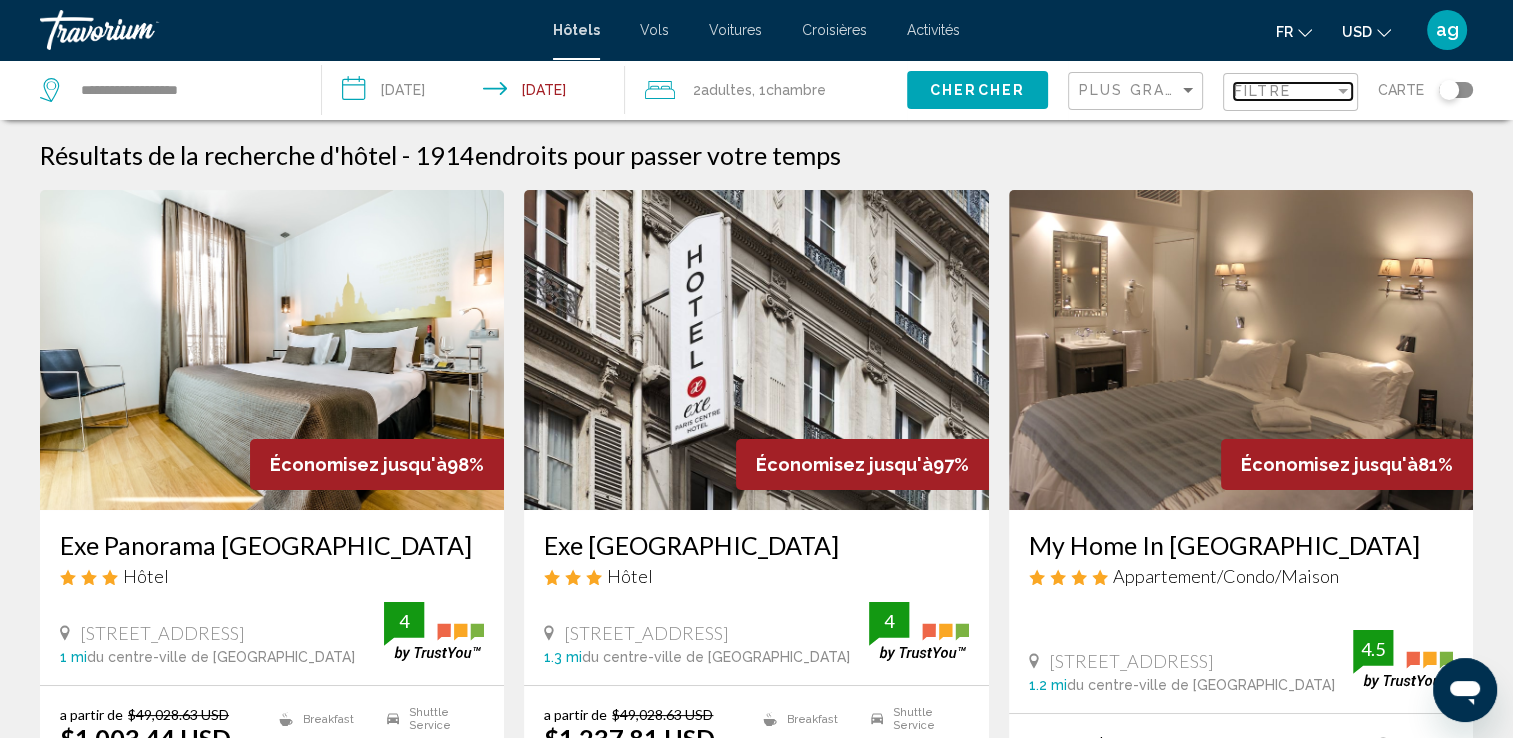 click on "Filtre" at bounding box center (1262, 91) 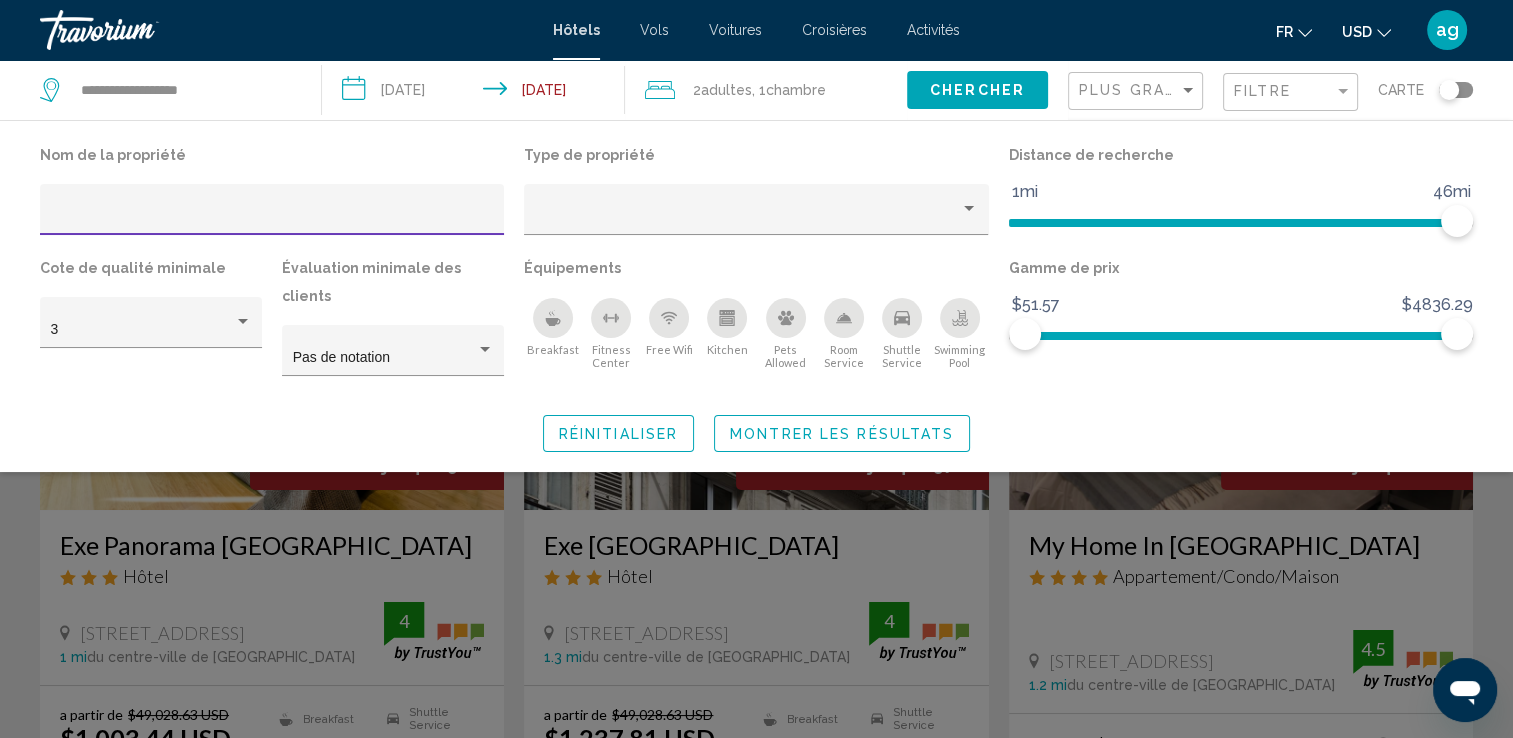 click at bounding box center [272, 217] 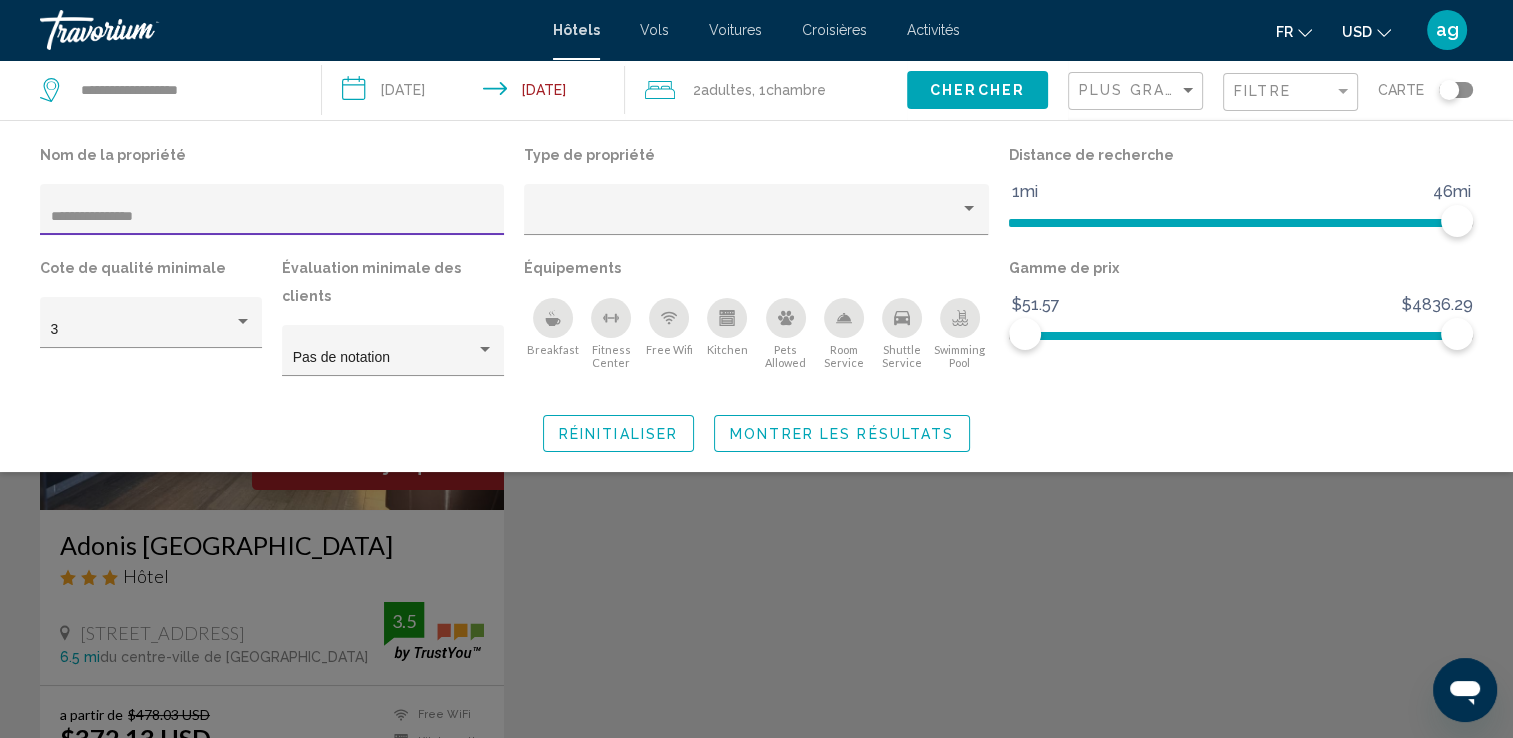 click 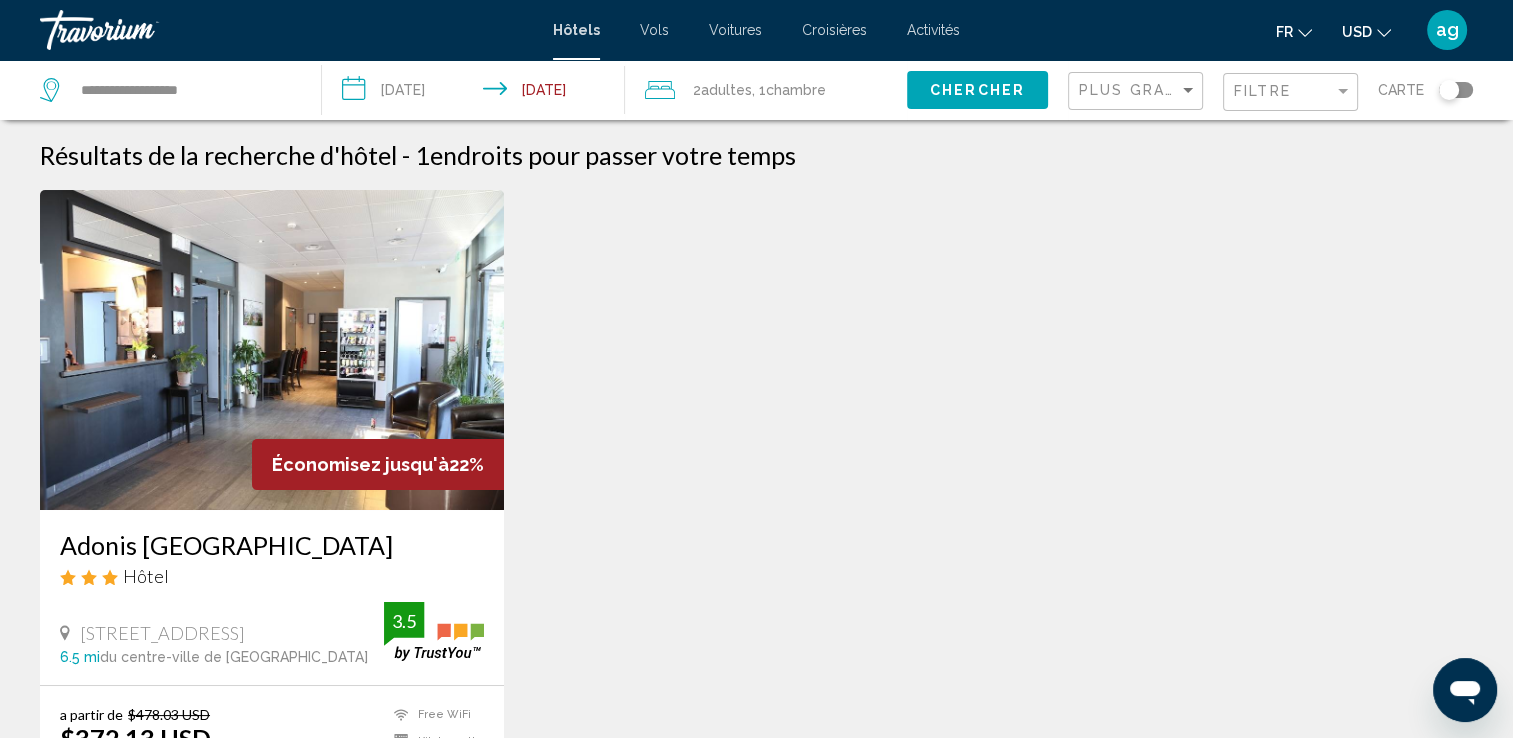 click on "Adonis Paris Sud" at bounding box center (272, 545) 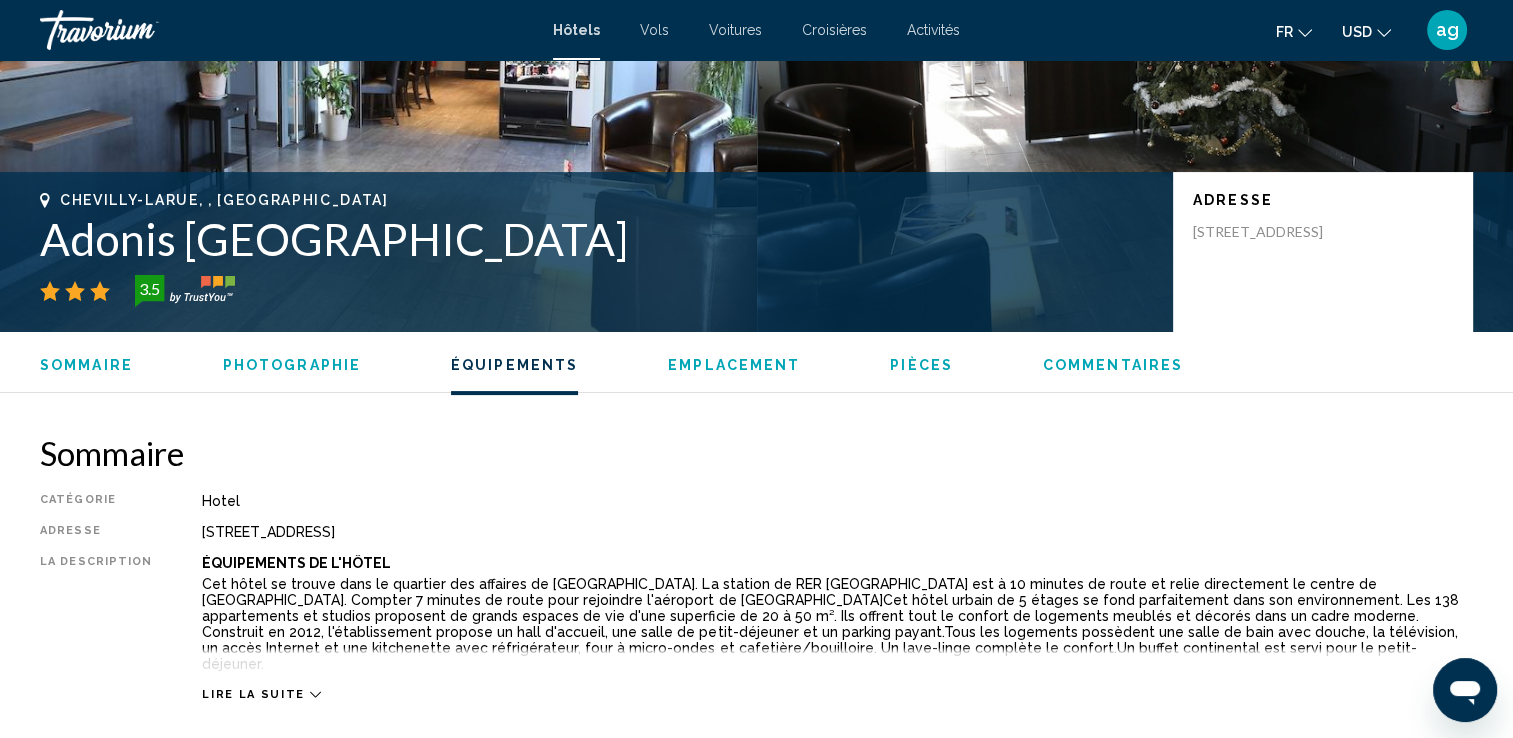 scroll, scrollTop: 22, scrollLeft: 0, axis: vertical 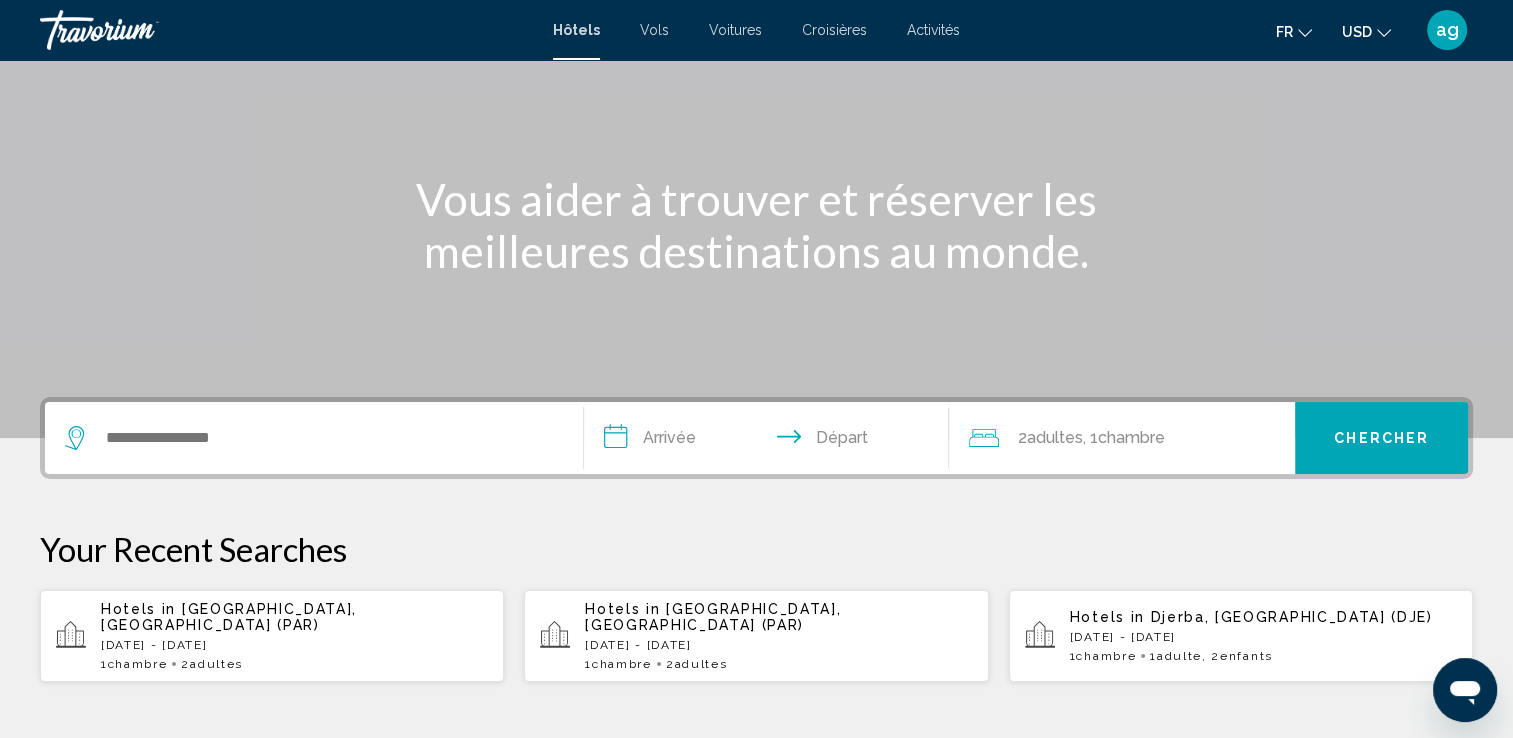 click on "Hotels in    [GEOGRAPHIC_DATA], [GEOGRAPHIC_DATA] (PAR)" at bounding box center (294, 617) 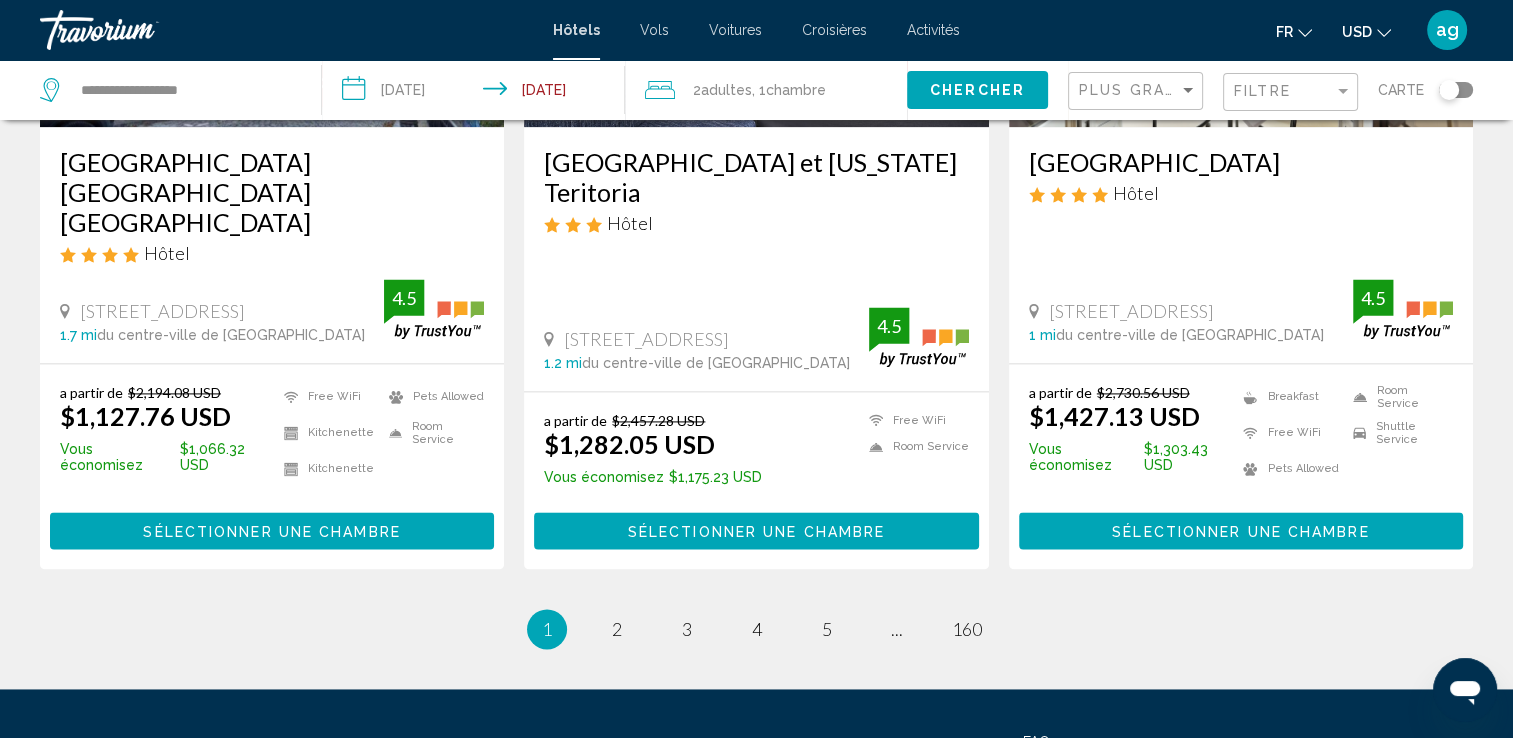 scroll, scrollTop: 2801, scrollLeft: 0, axis: vertical 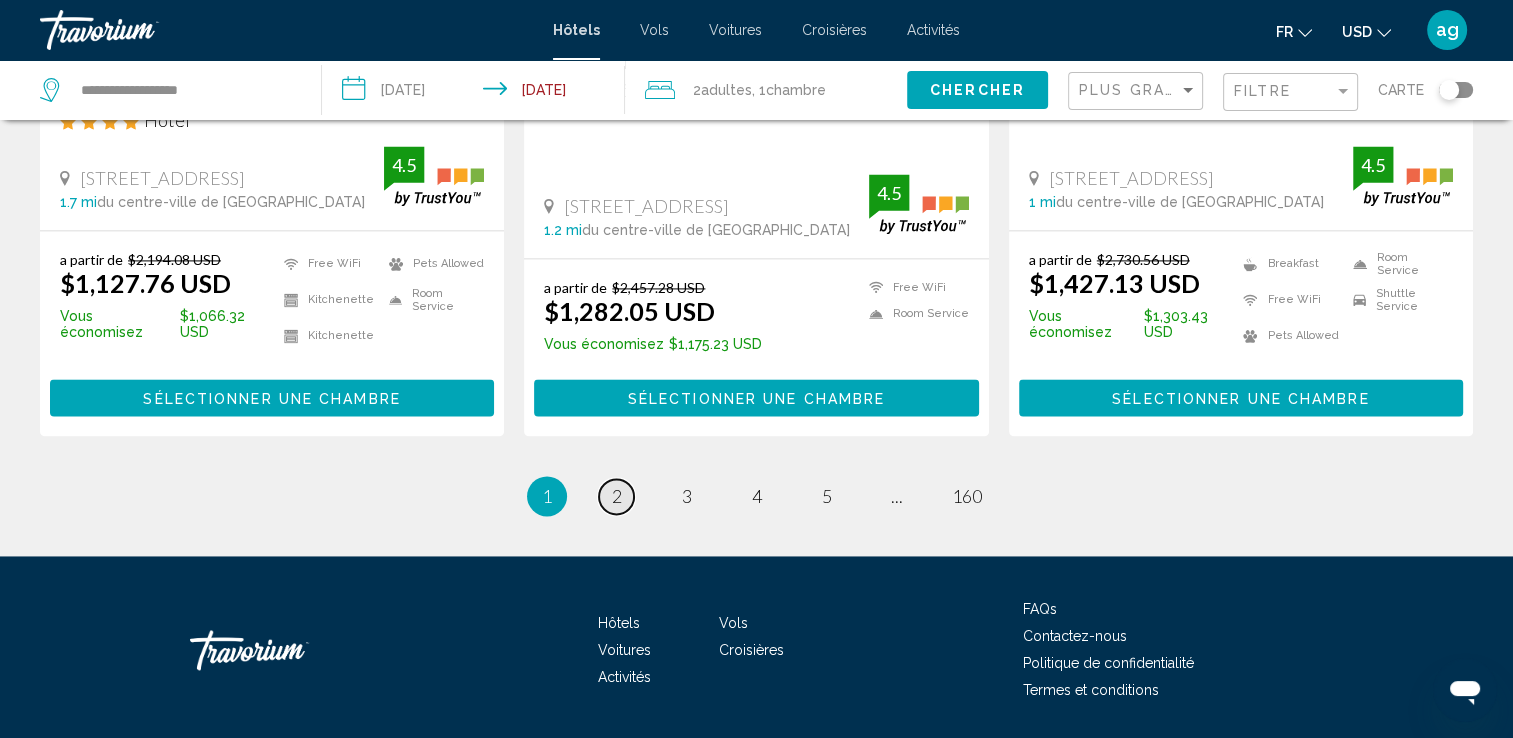 click on "2" at bounding box center [617, 496] 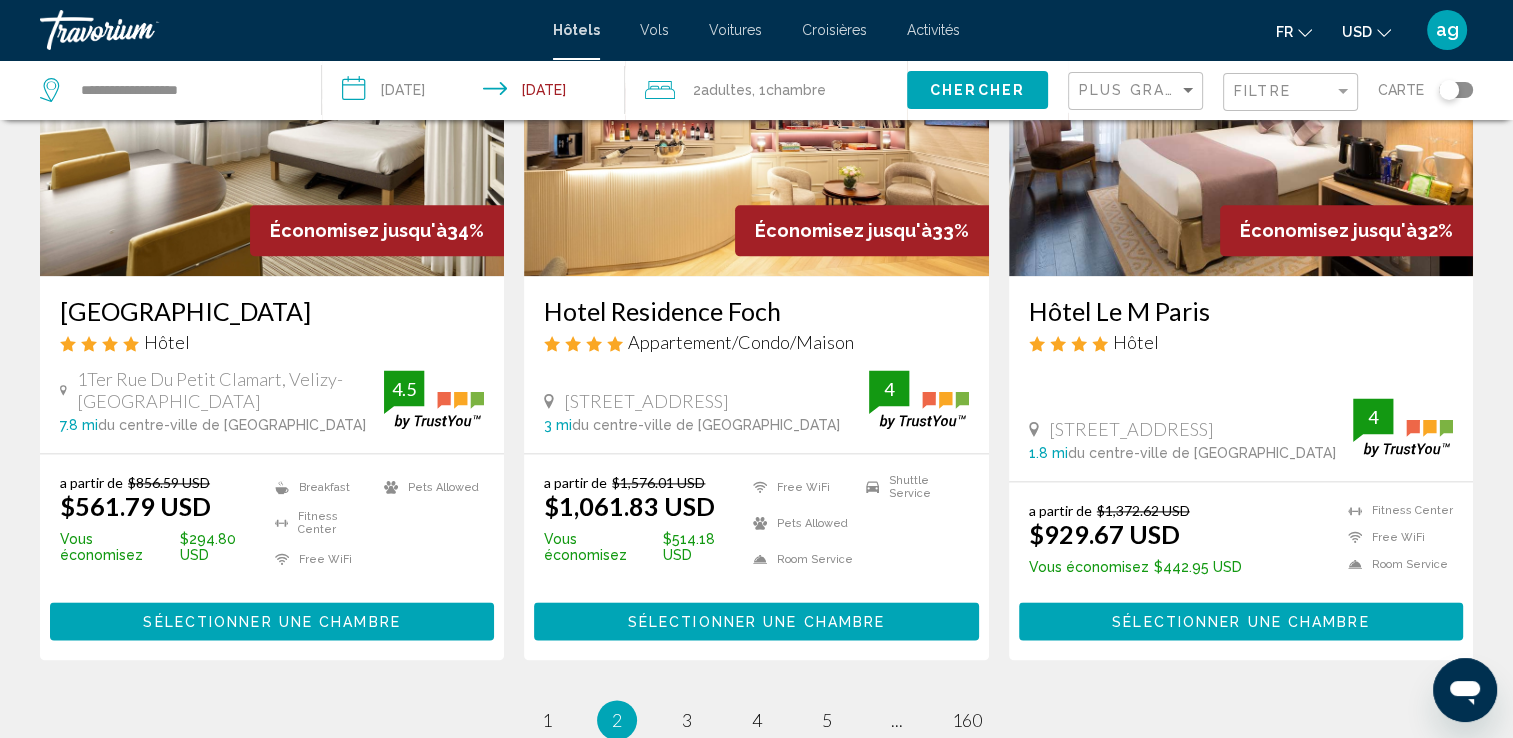 scroll, scrollTop: 2747, scrollLeft: 0, axis: vertical 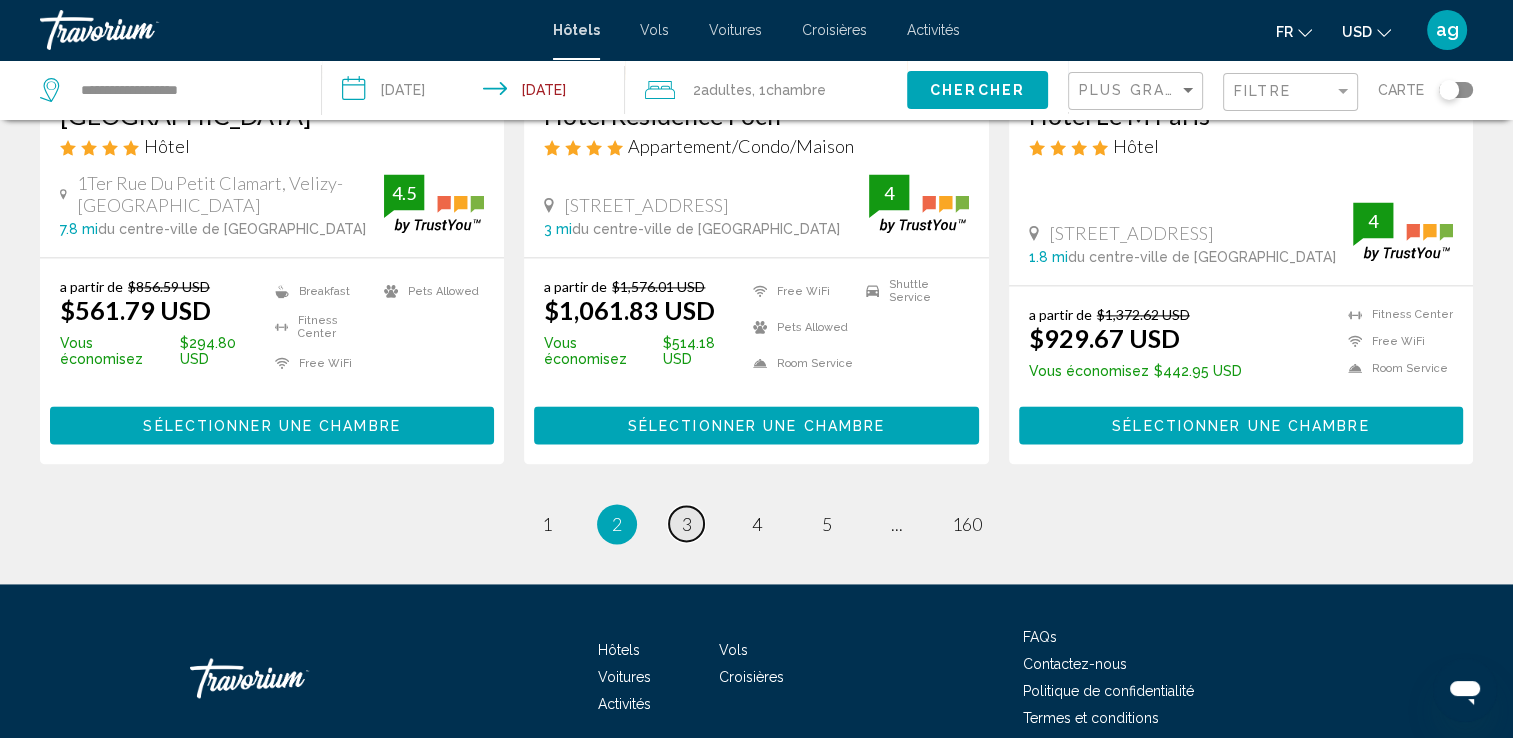 click on "3" at bounding box center (687, 524) 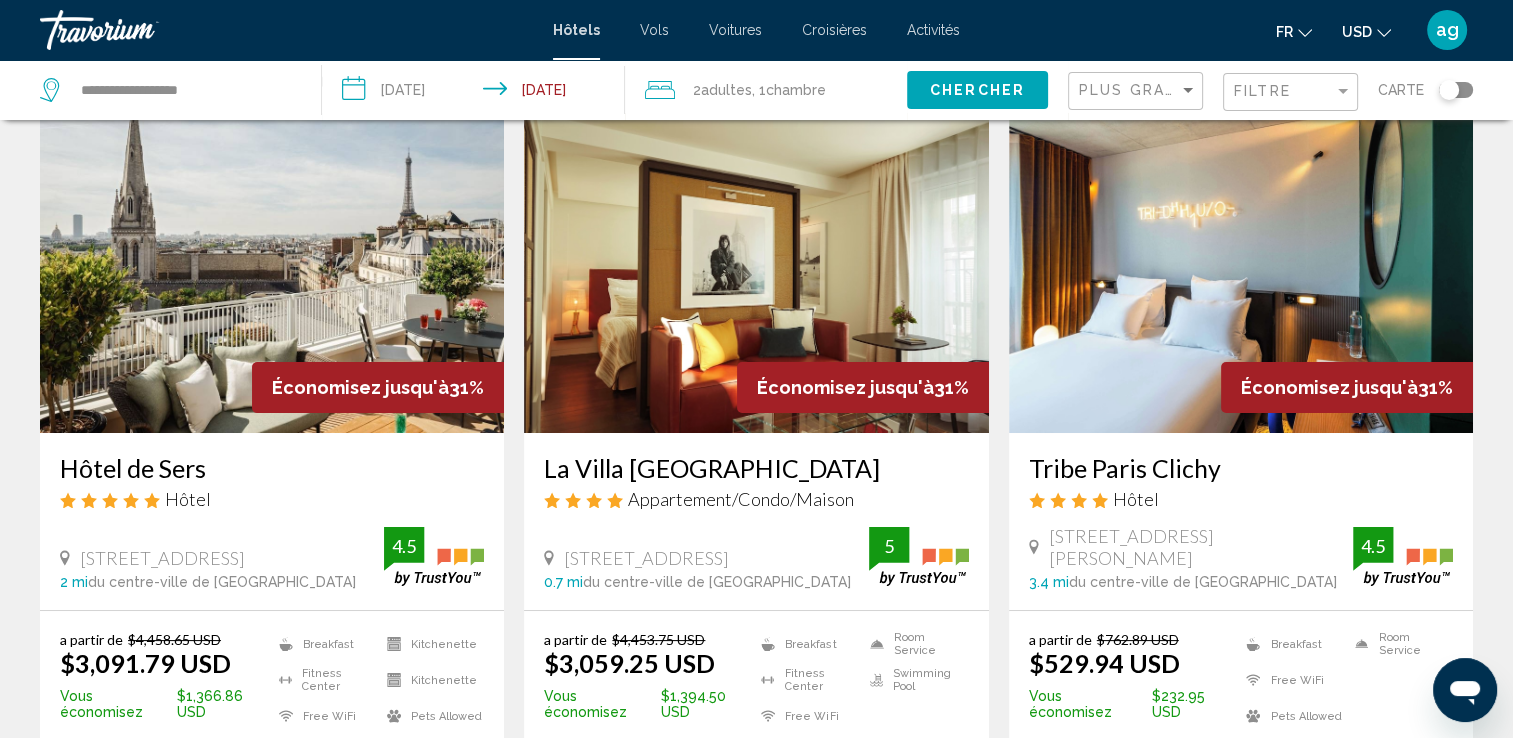 scroll, scrollTop: 0, scrollLeft: 0, axis: both 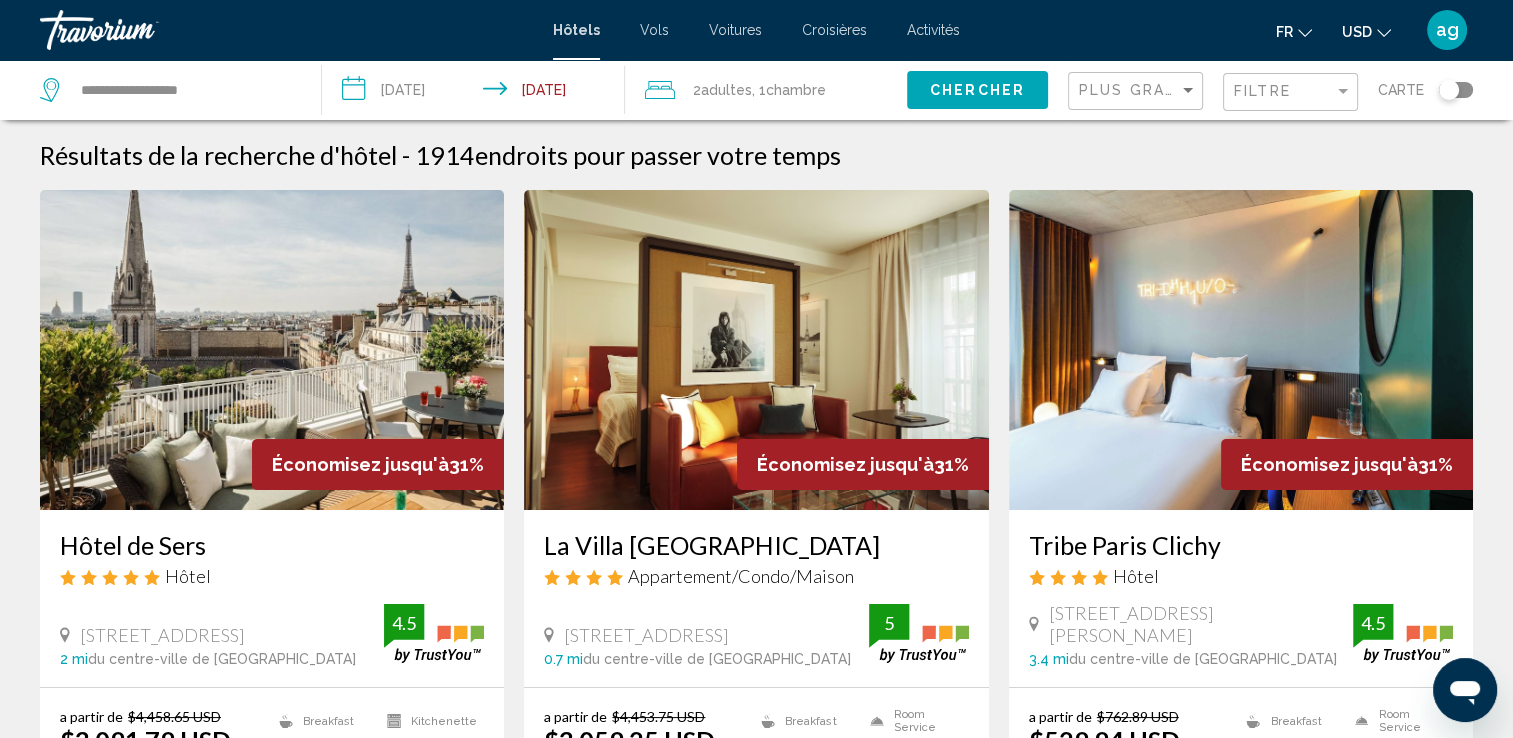 click on "Activités" at bounding box center [933, 30] 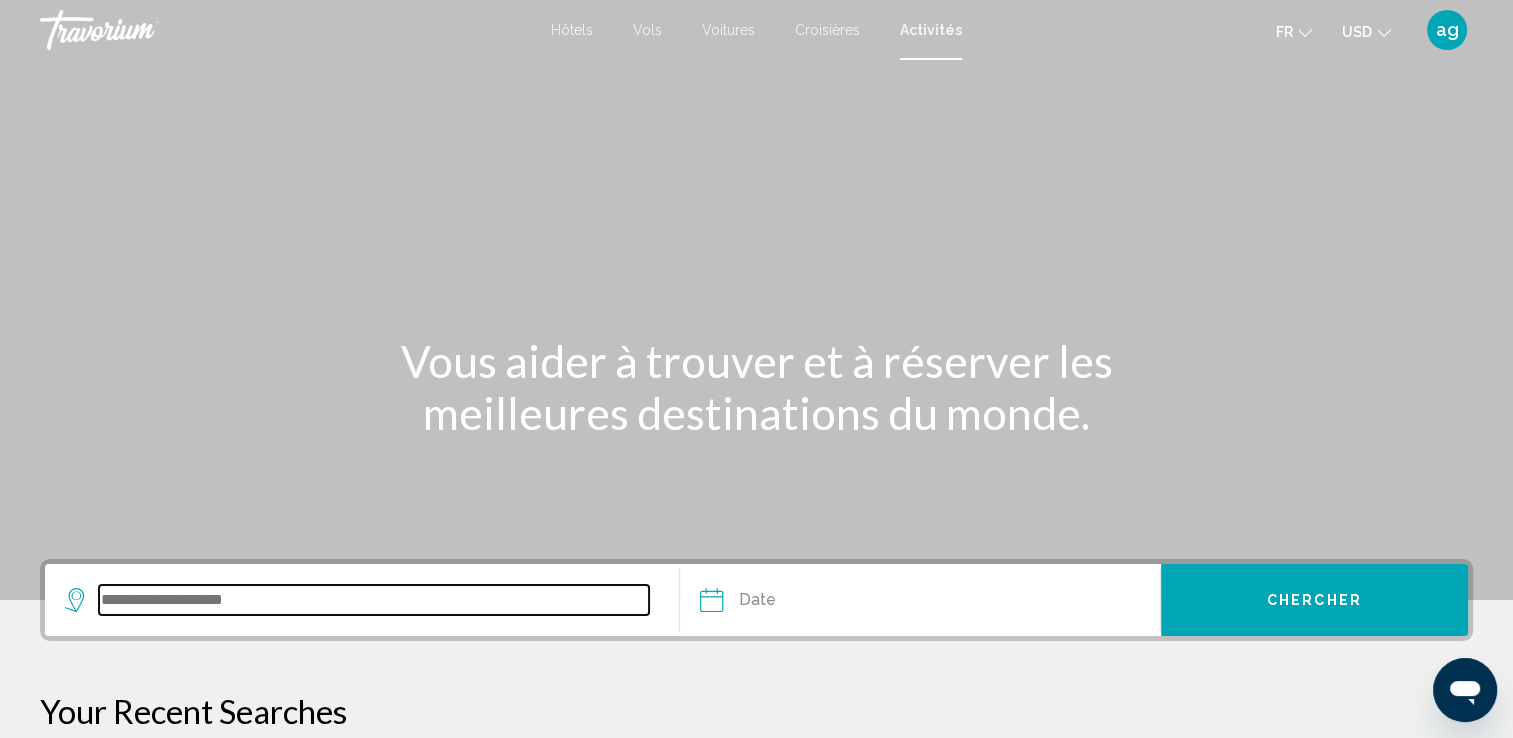click at bounding box center [374, 600] 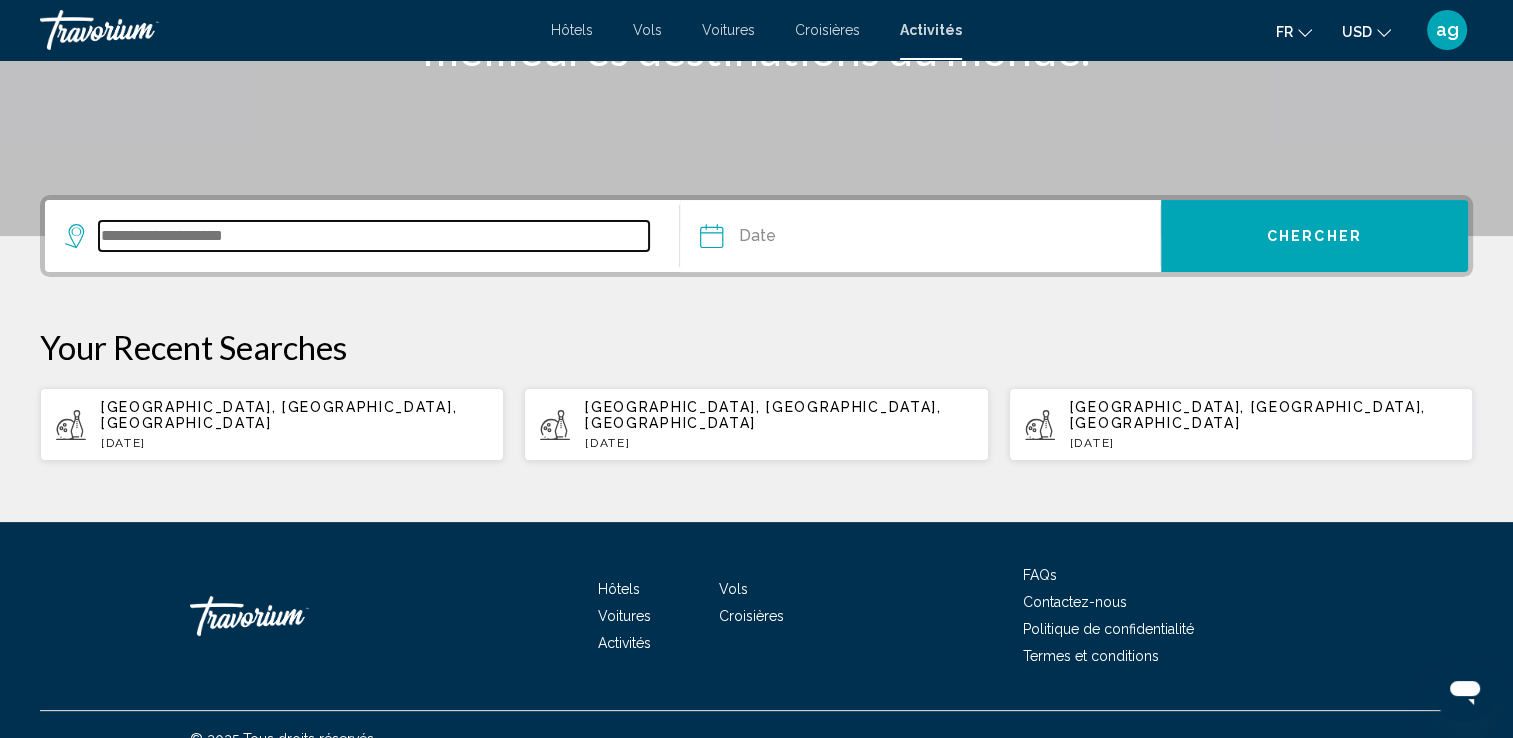 scroll, scrollTop: 376, scrollLeft: 0, axis: vertical 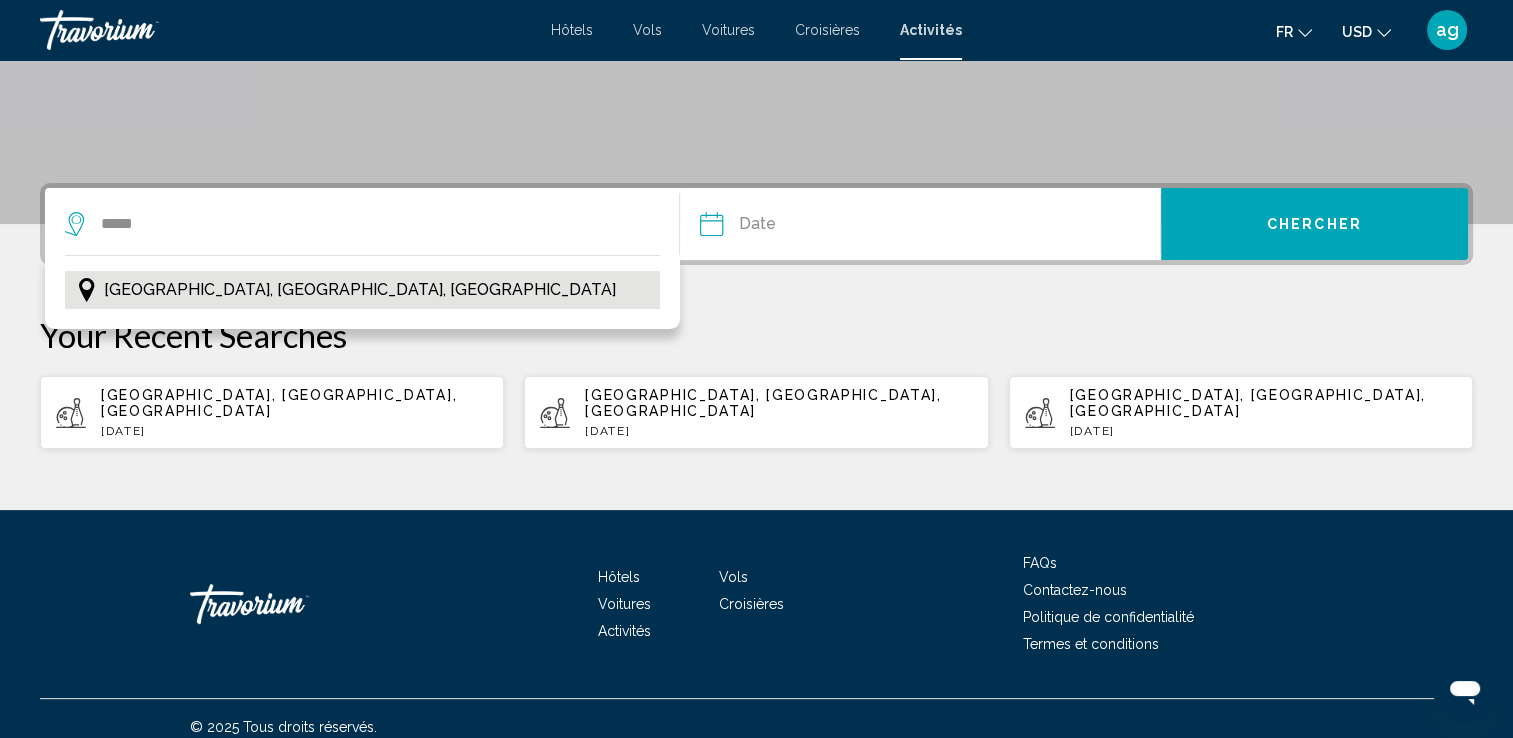 click on "[GEOGRAPHIC_DATA], [GEOGRAPHIC_DATA], [GEOGRAPHIC_DATA]" at bounding box center [360, 290] 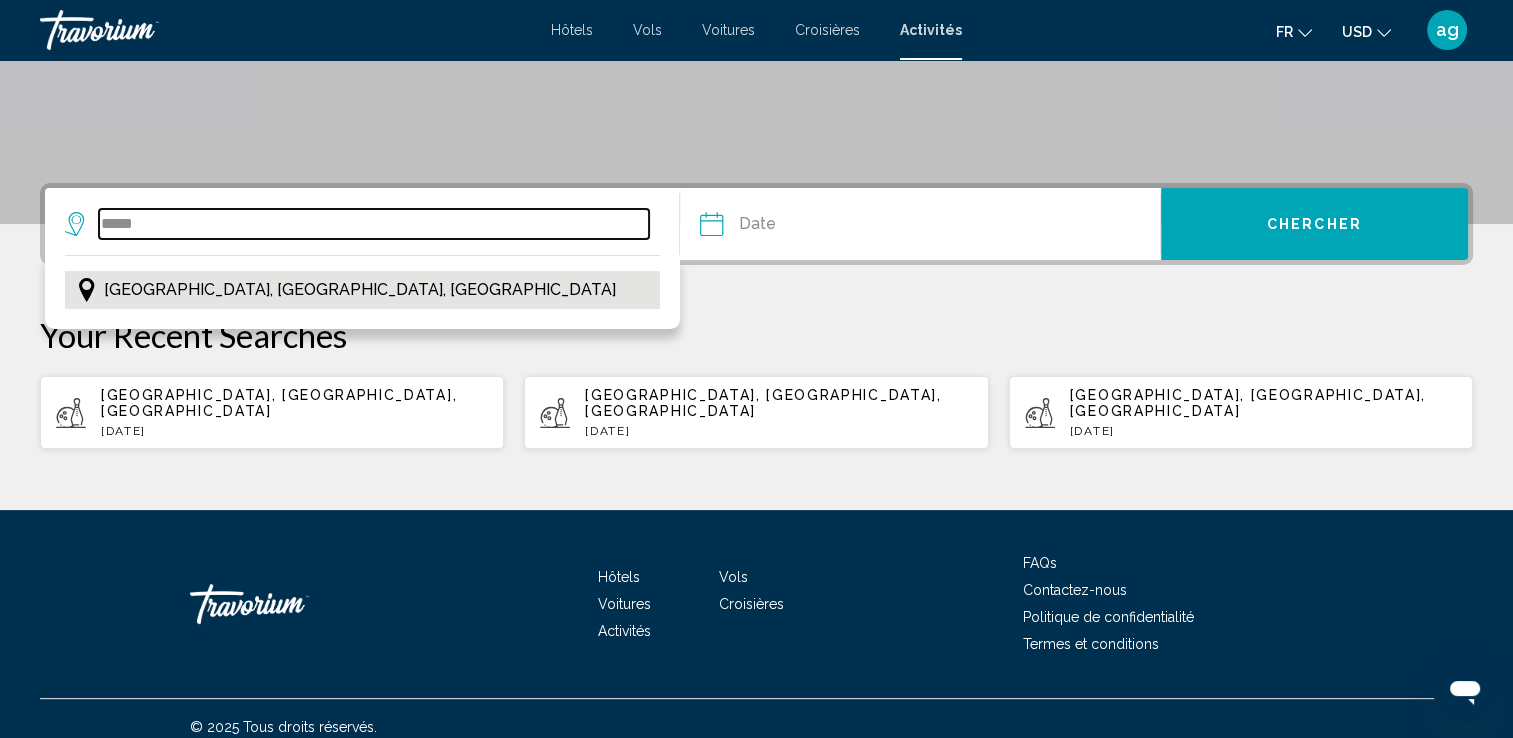 type on "**********" 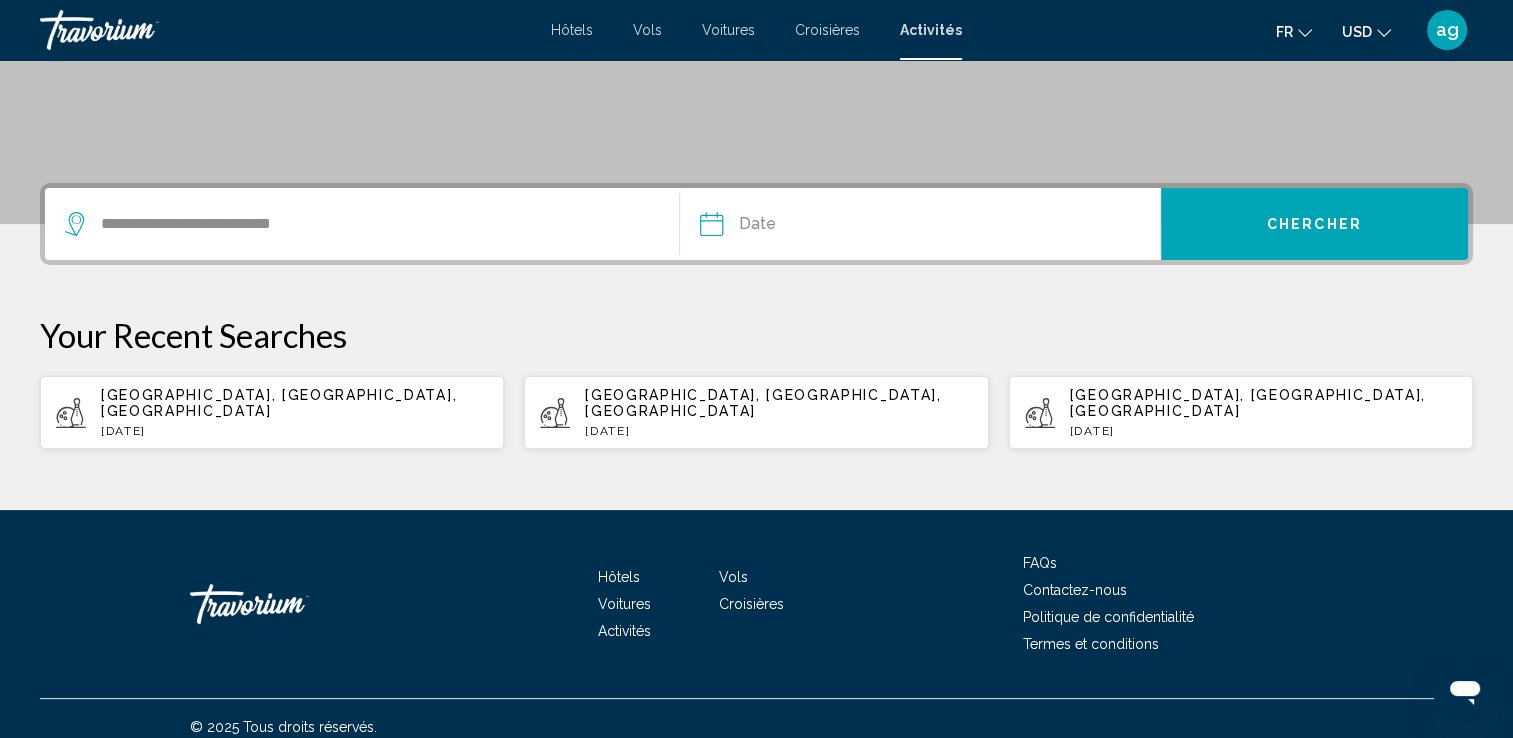 click at bounding box center [814, 227] 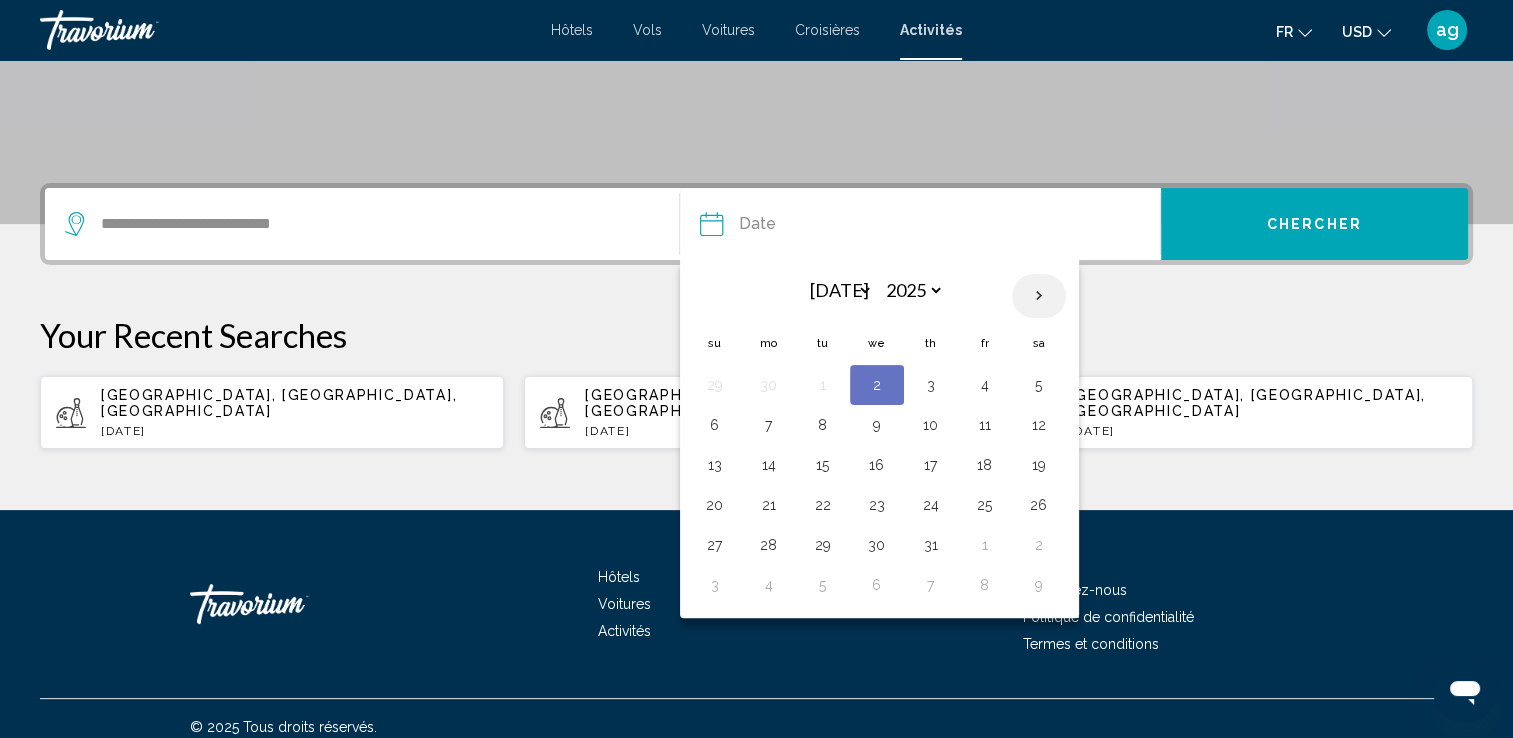 click at bounding box center [1039, 296] 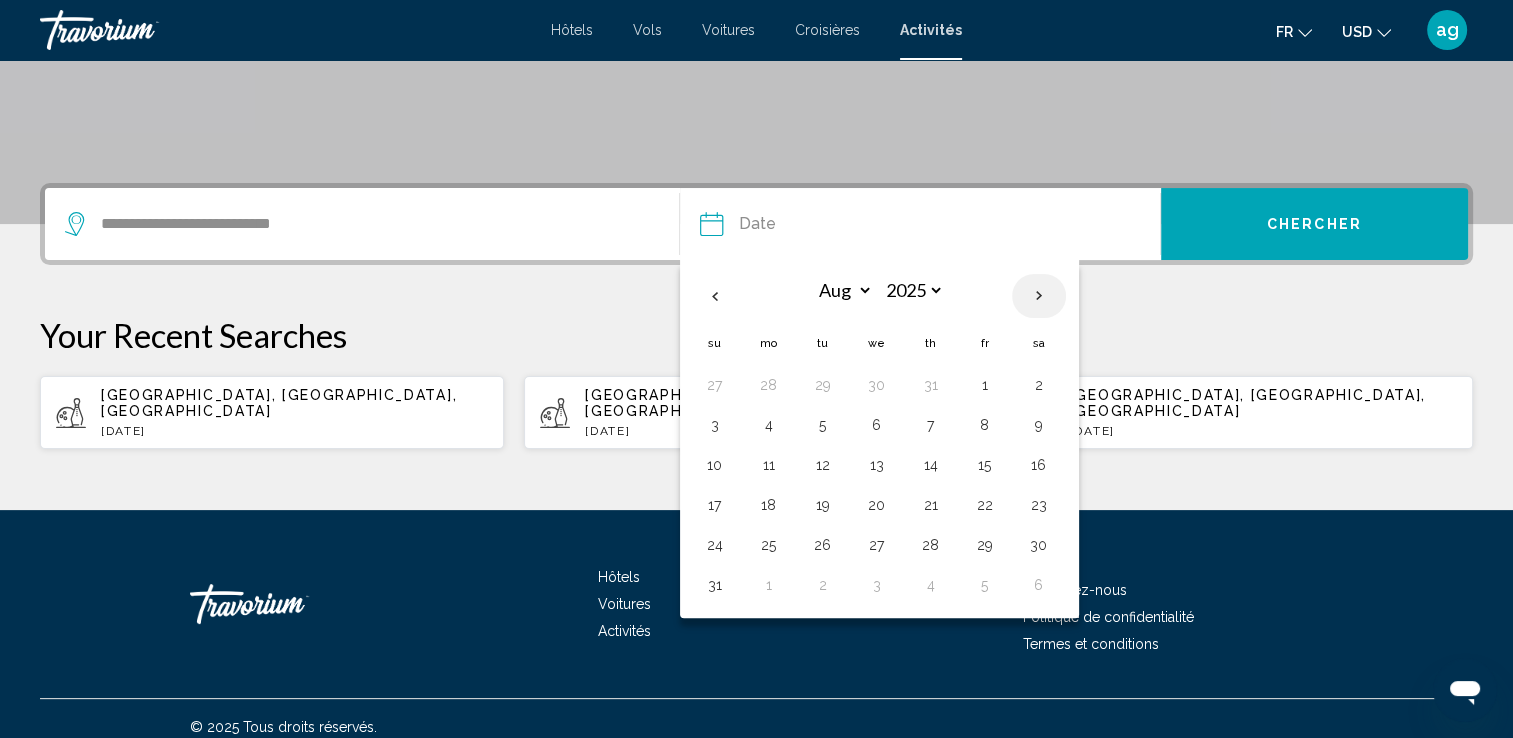 select on "*" 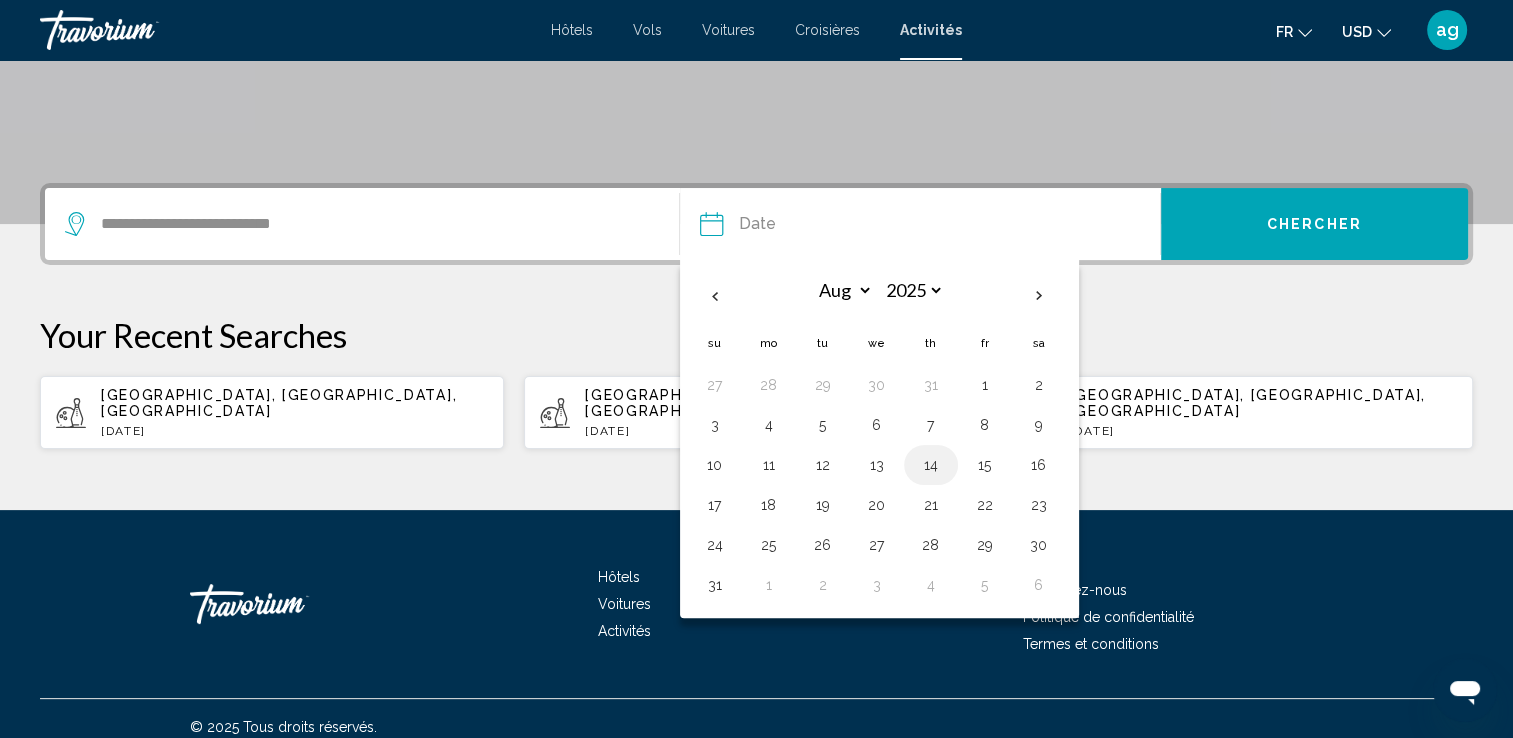 click on "14" at bounding box center [931, 465] 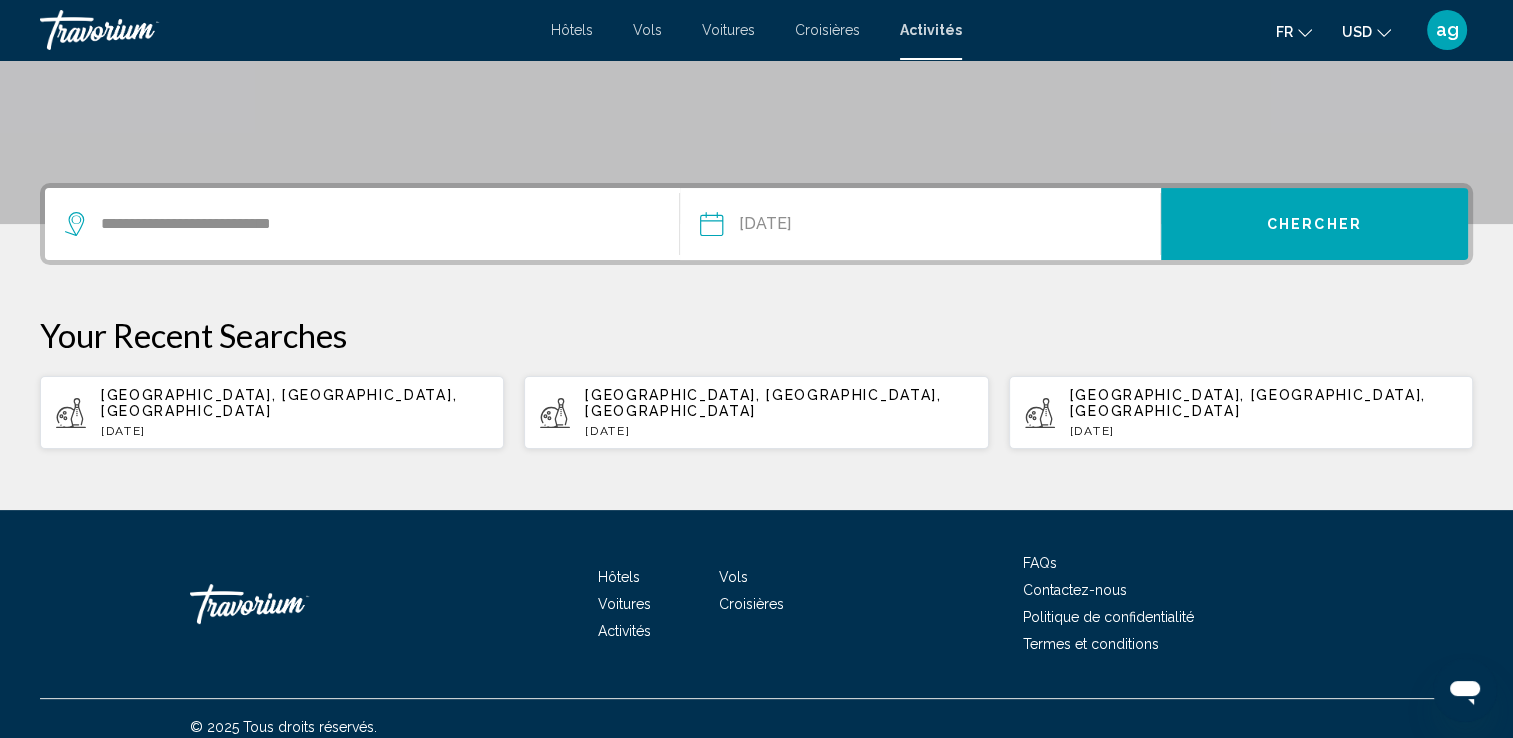 click on "**********" at bounding box center [814, 227] 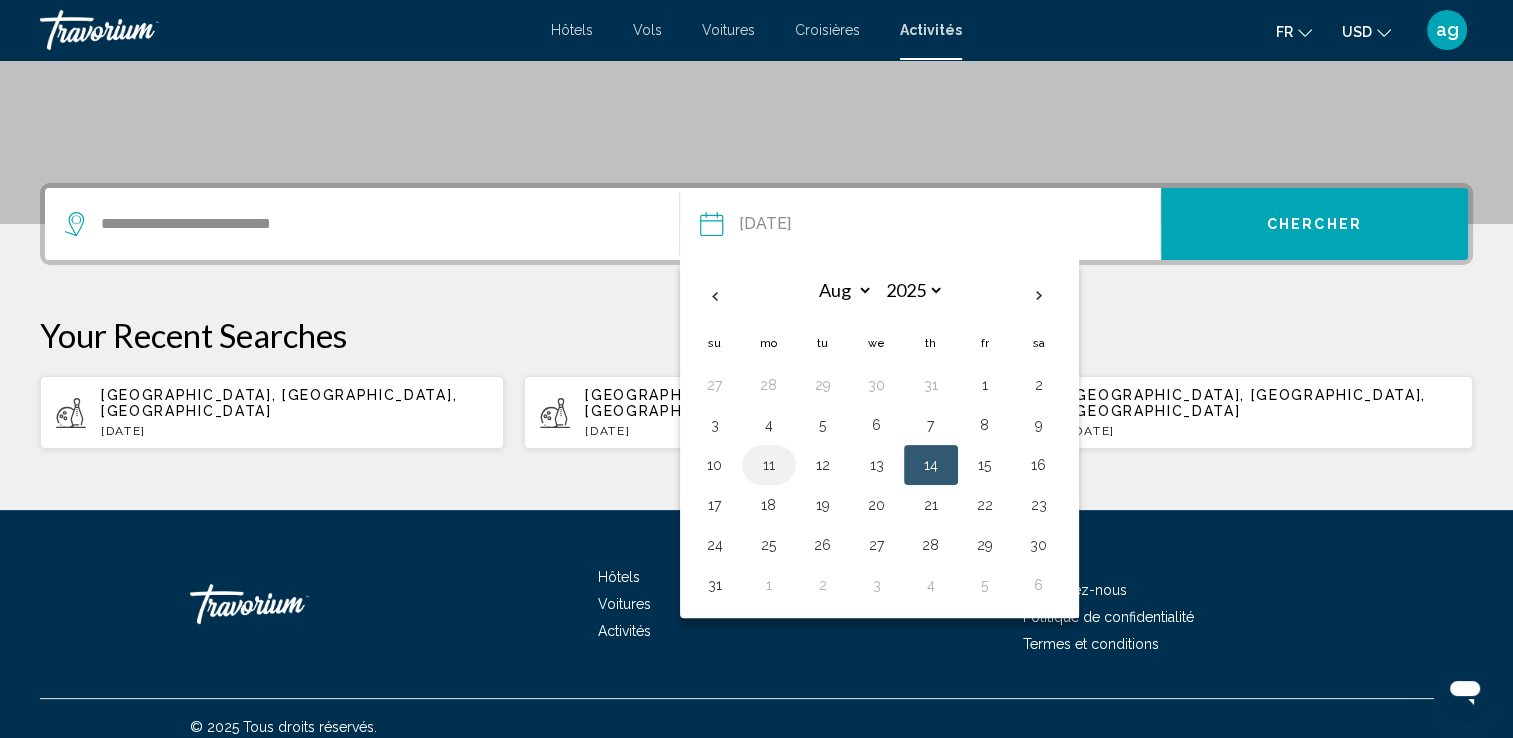 click on "11" at bounding box center [769, 465] 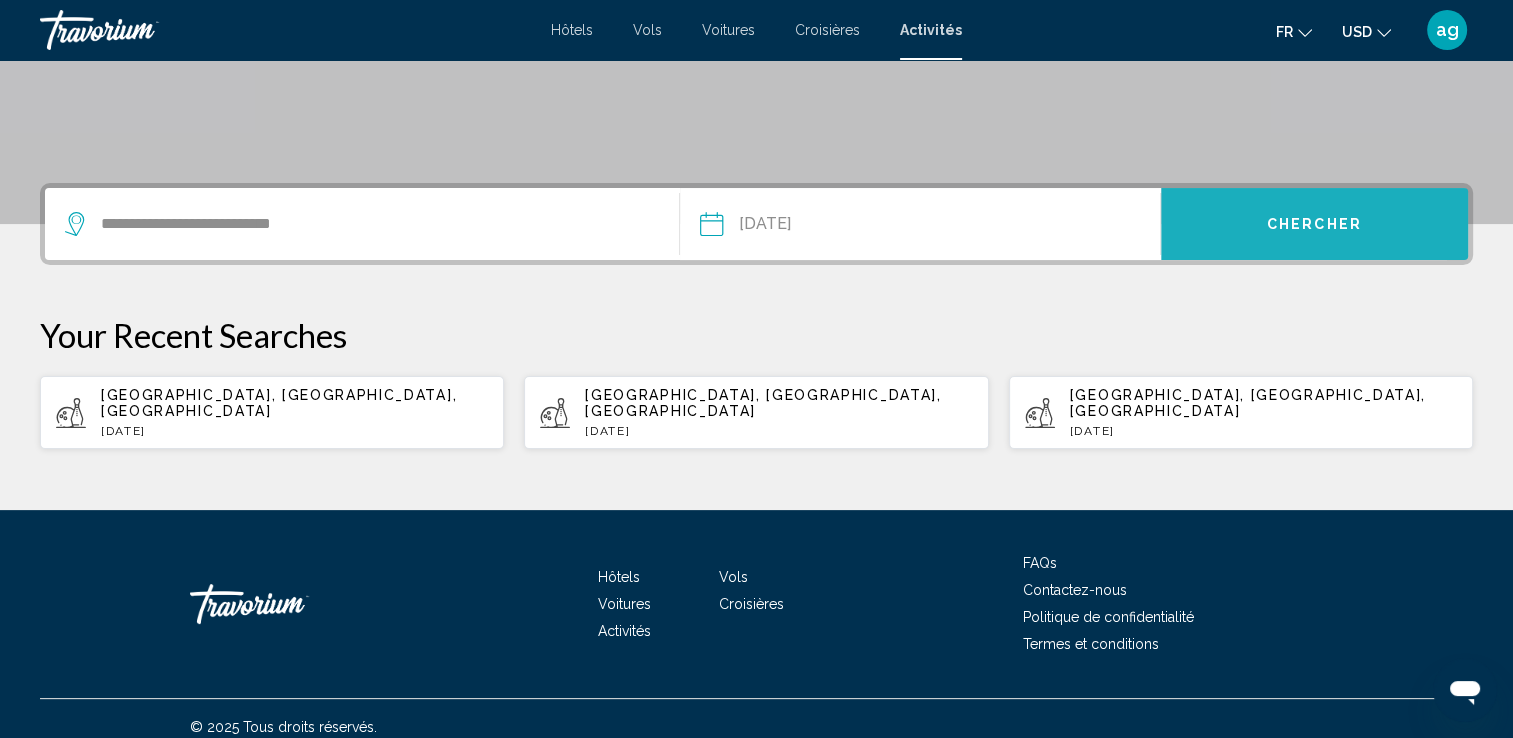 click on "Chercher" at bounding box center (1314, 224) 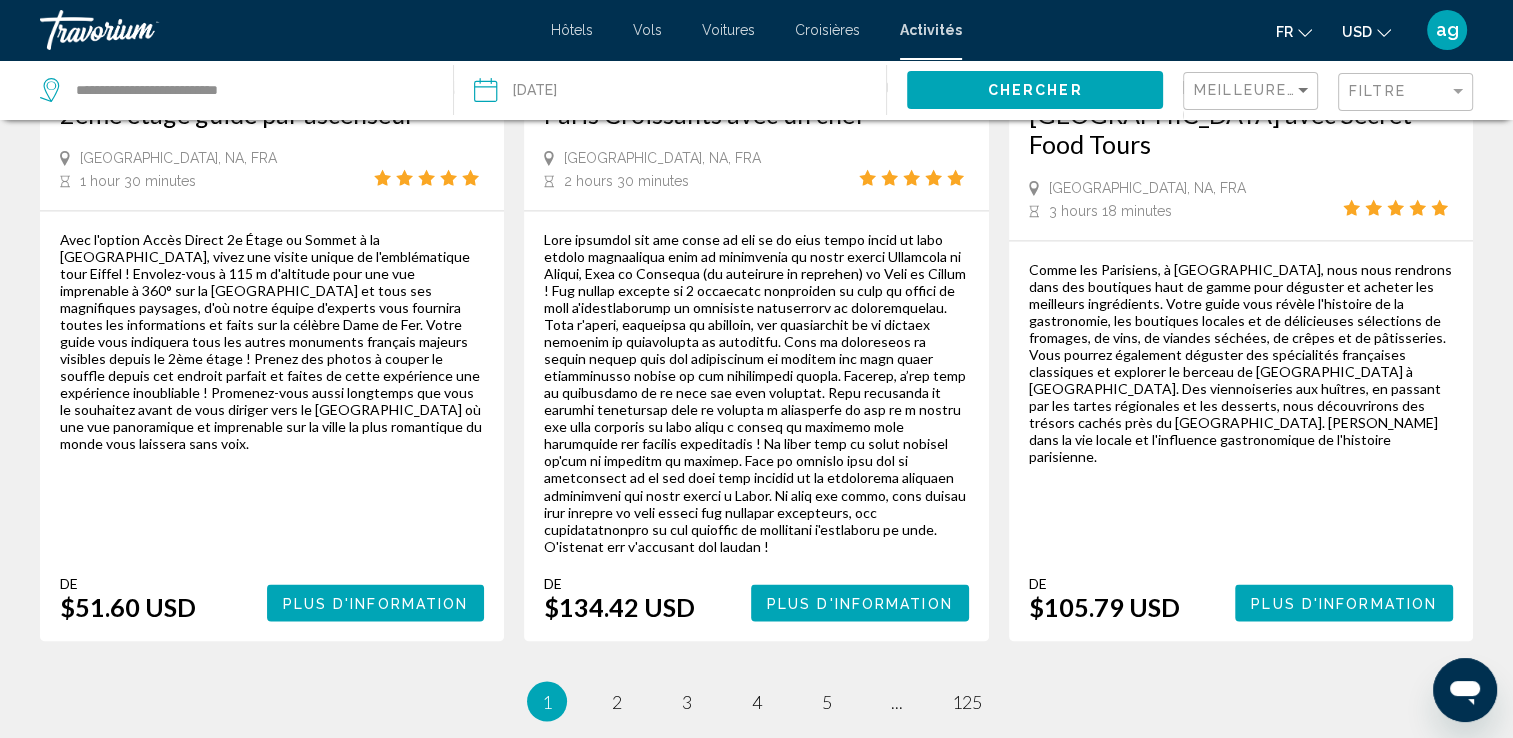 scroll, scrollTop: 3360, scrollLeft: 0, axis: vertical 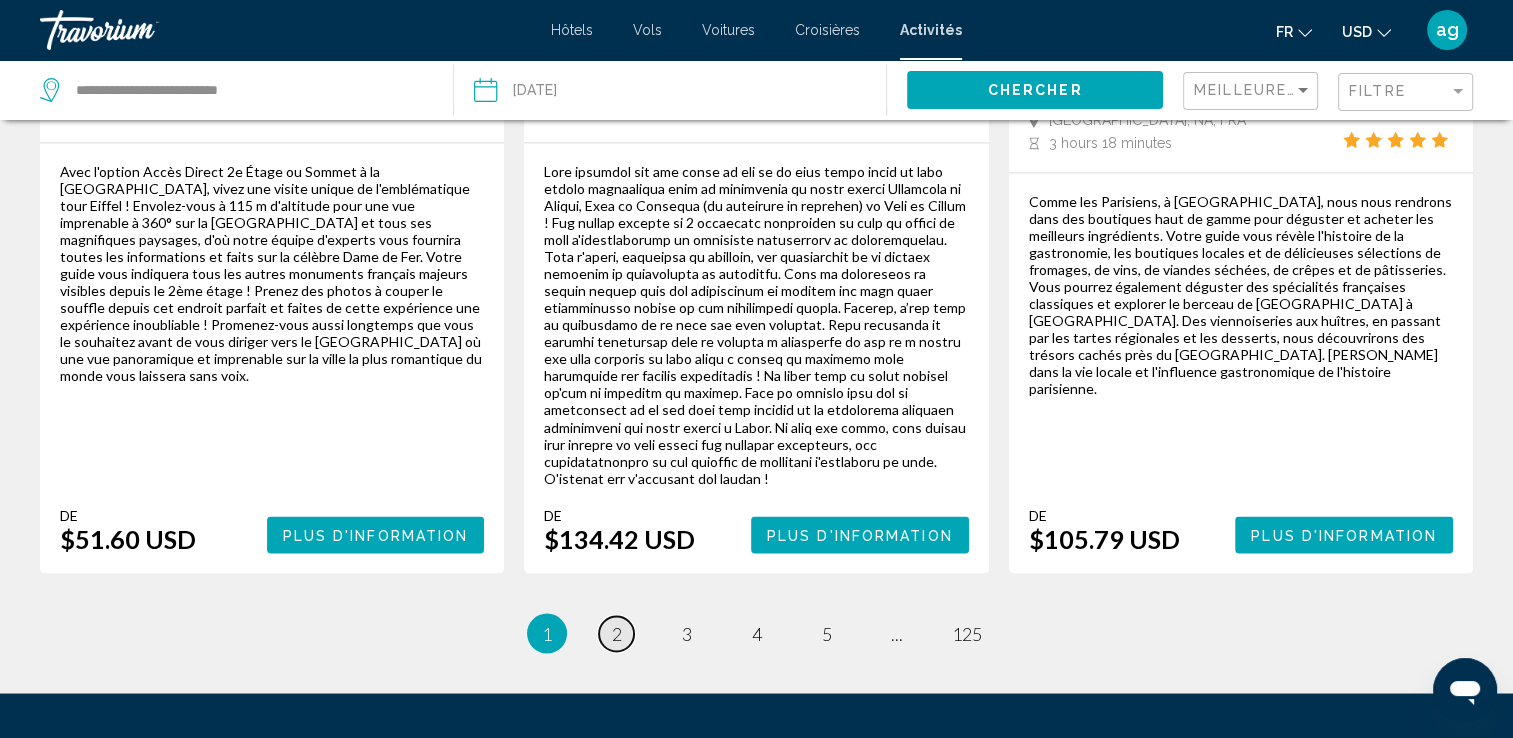 click on "2" at bounding box center (617, 633) 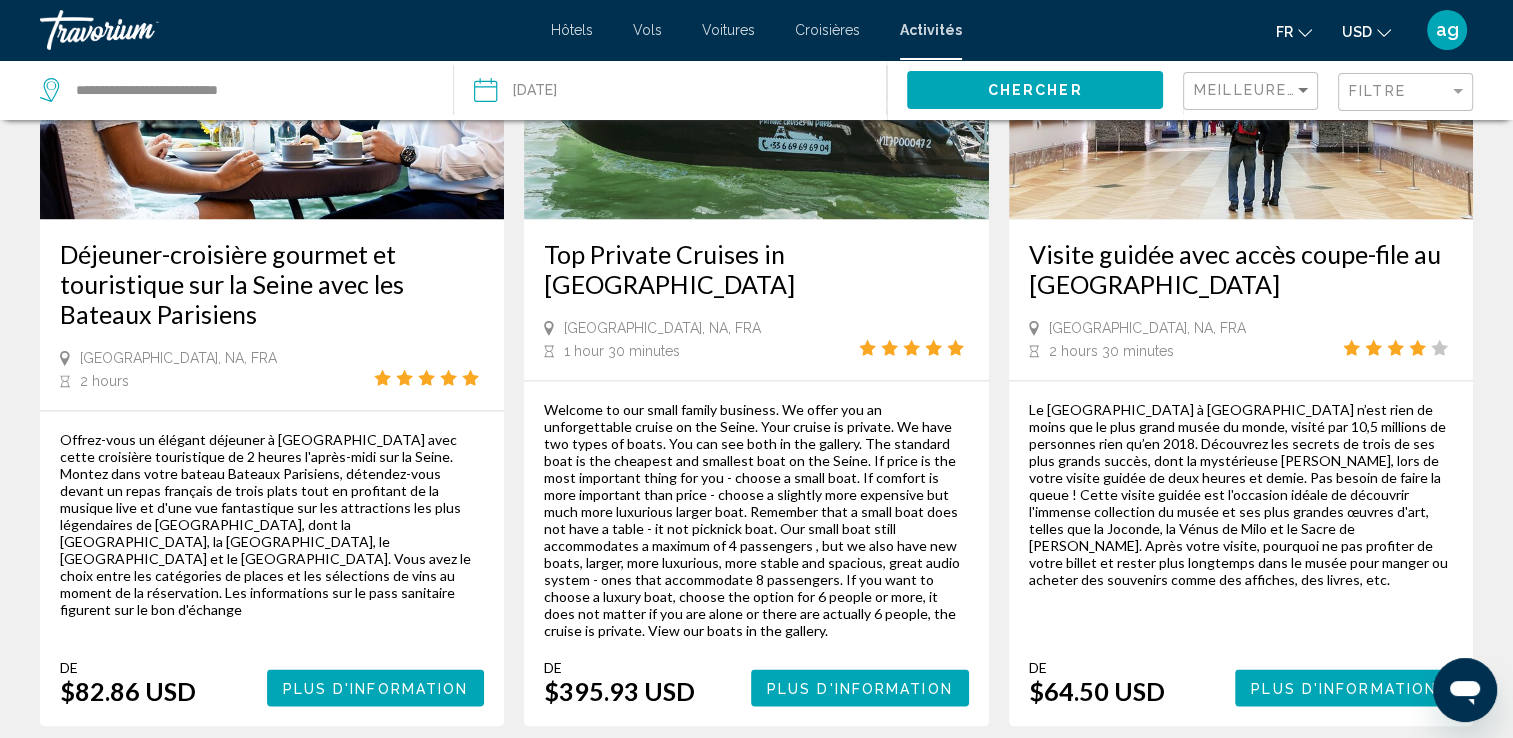 scroll, scrollTop: 2880, scrollLeft: 0, axis: vertical 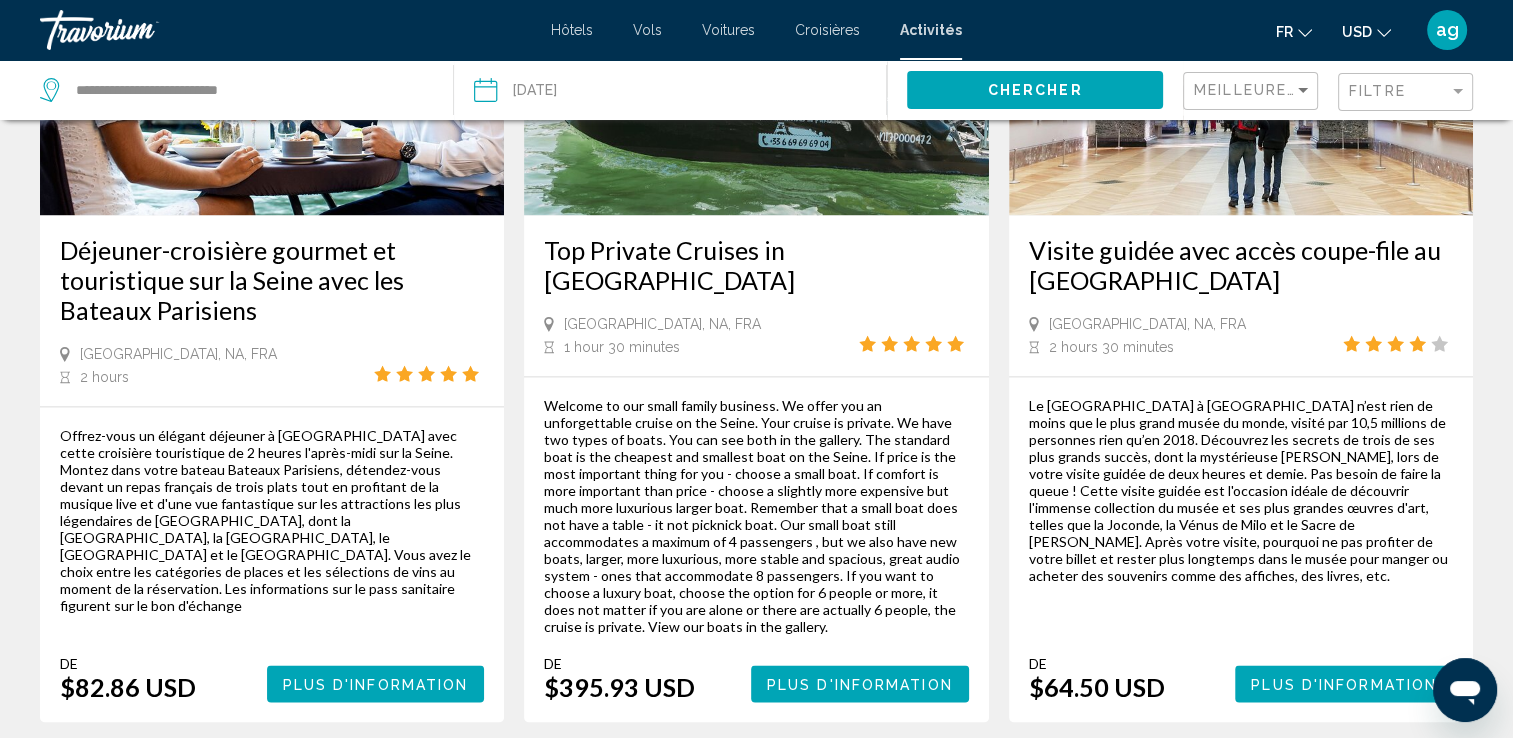 click on "3" at bounding box center [687, 782] 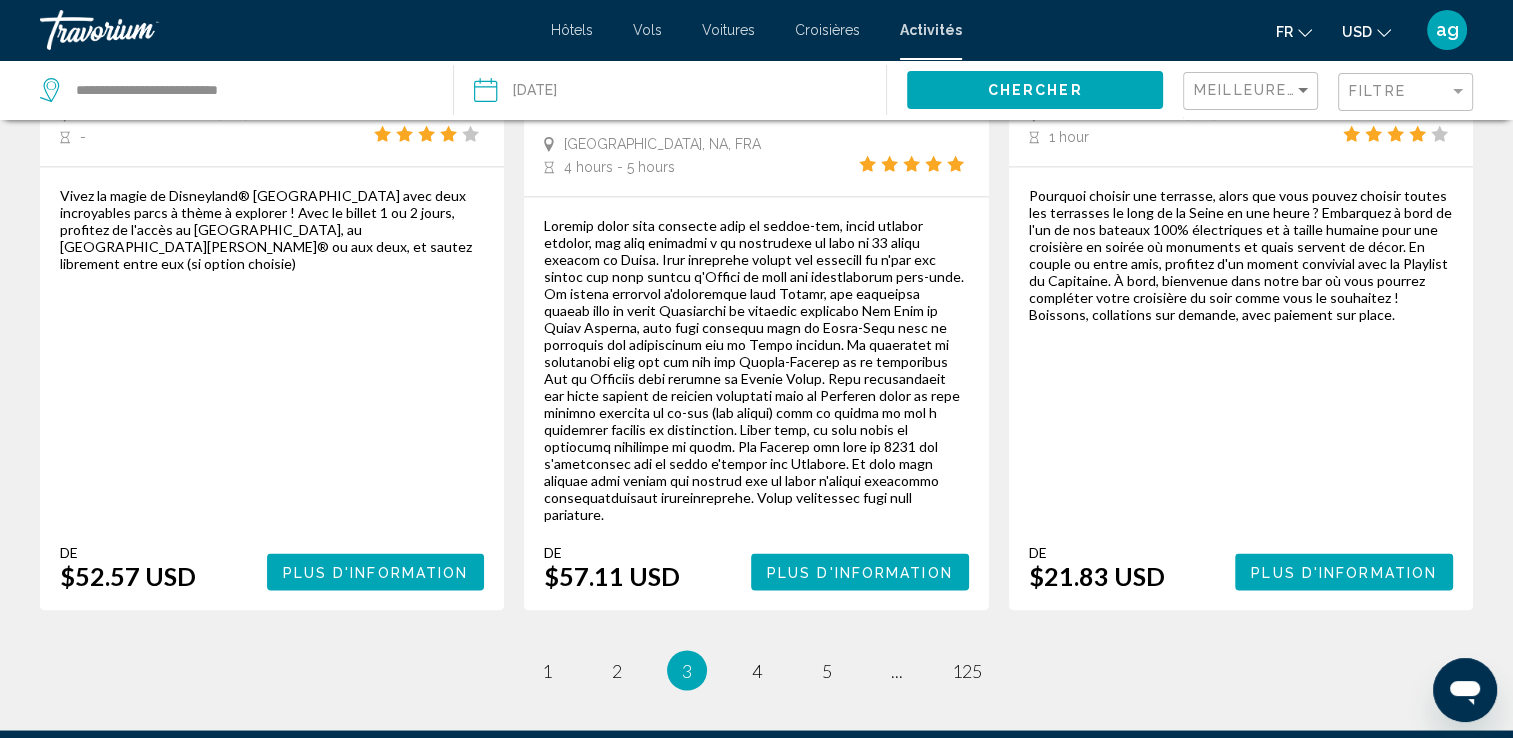 scroll, scrollTop: 3265, scrollLeft: 0, axis: vertical 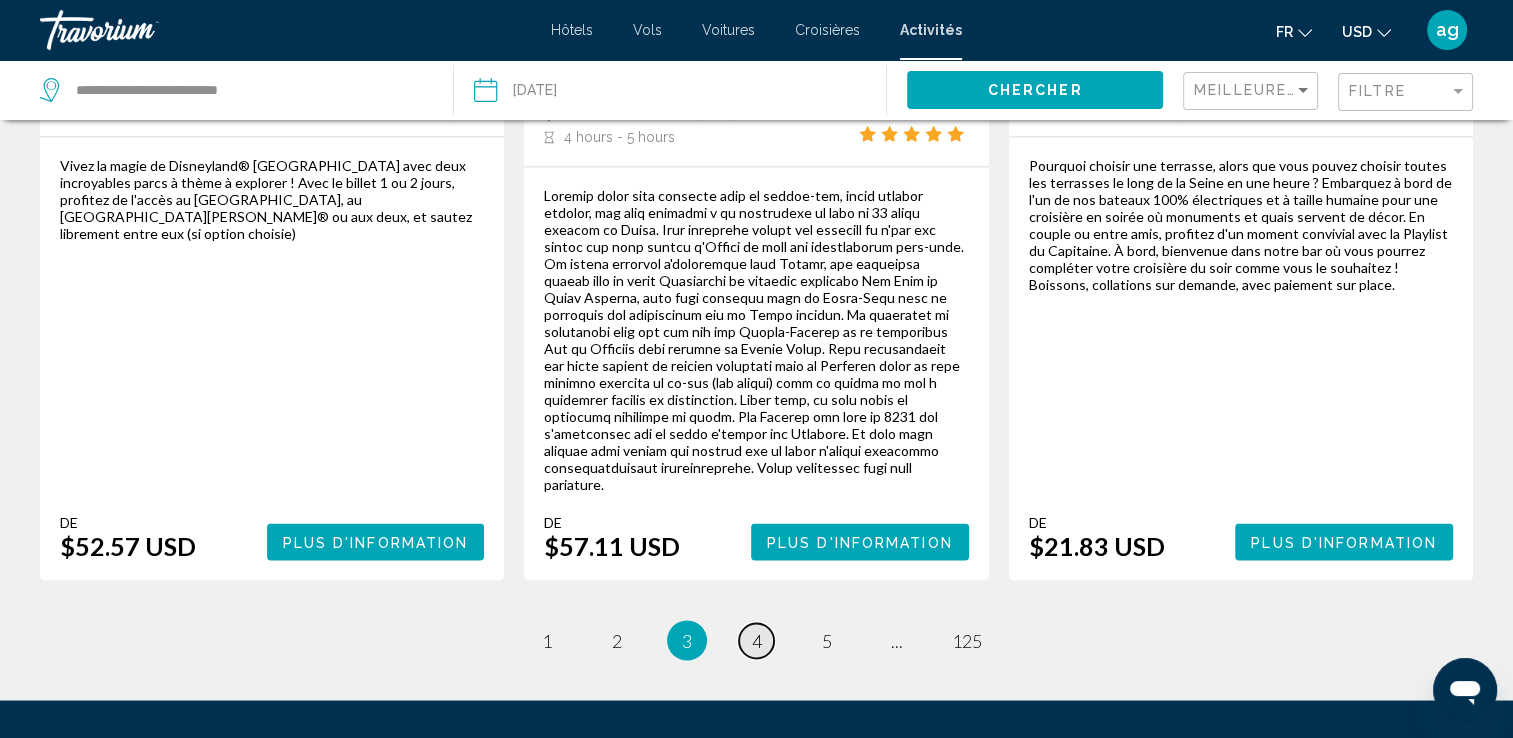 click on "4" at bounding box center (757, 640) 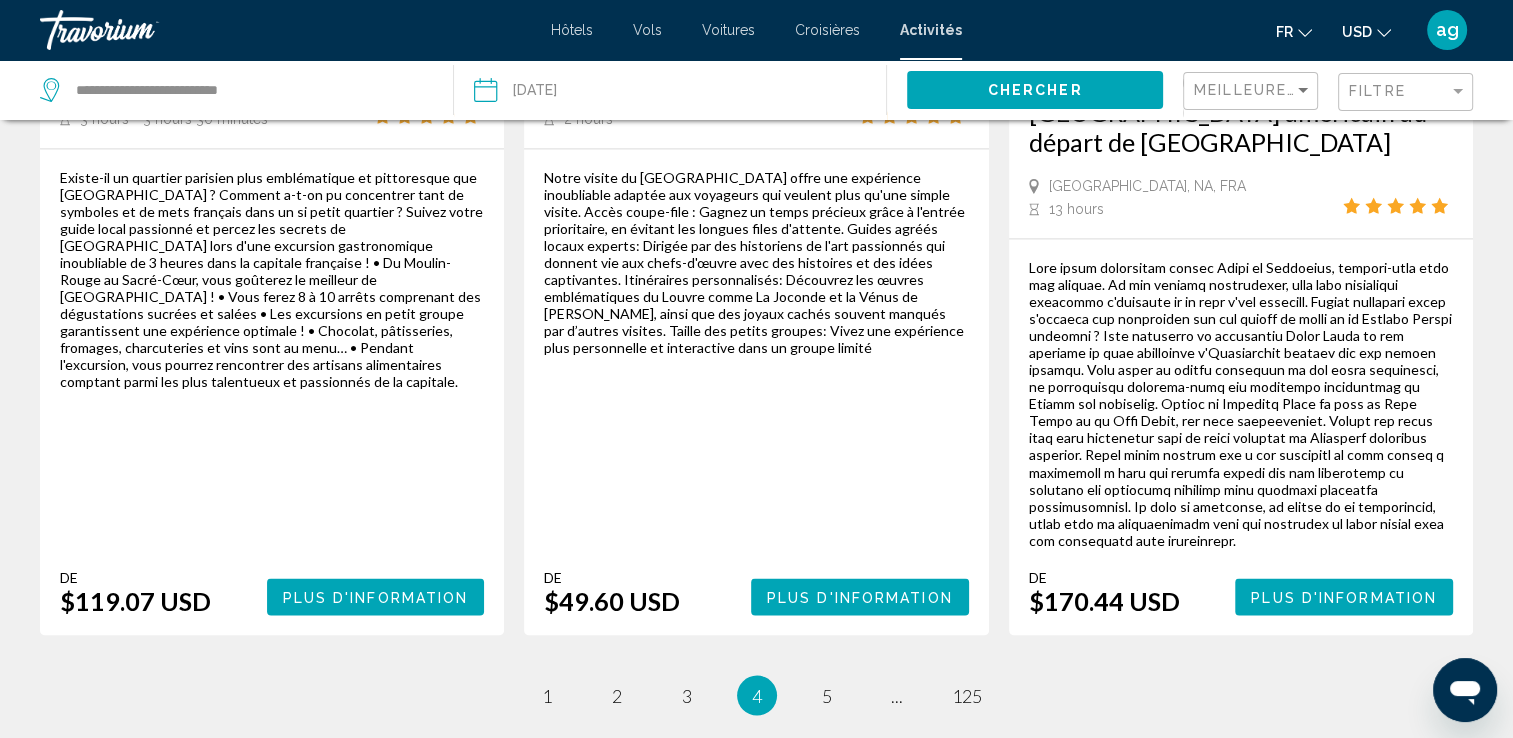 scroll, scrollTop: 3360, scrollLeft: 0, axis: vertical 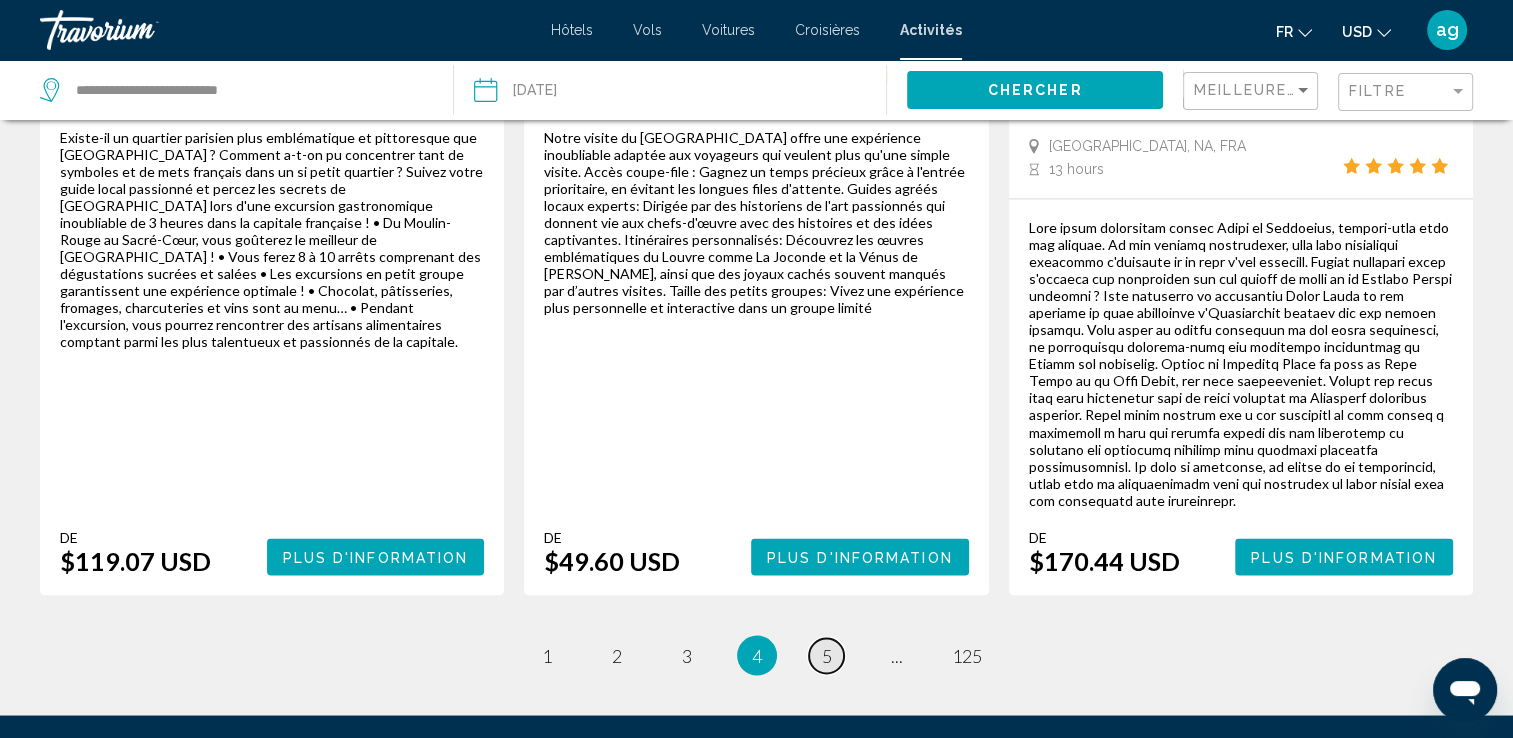 click on "page  5" at bounding box center [826, 655] 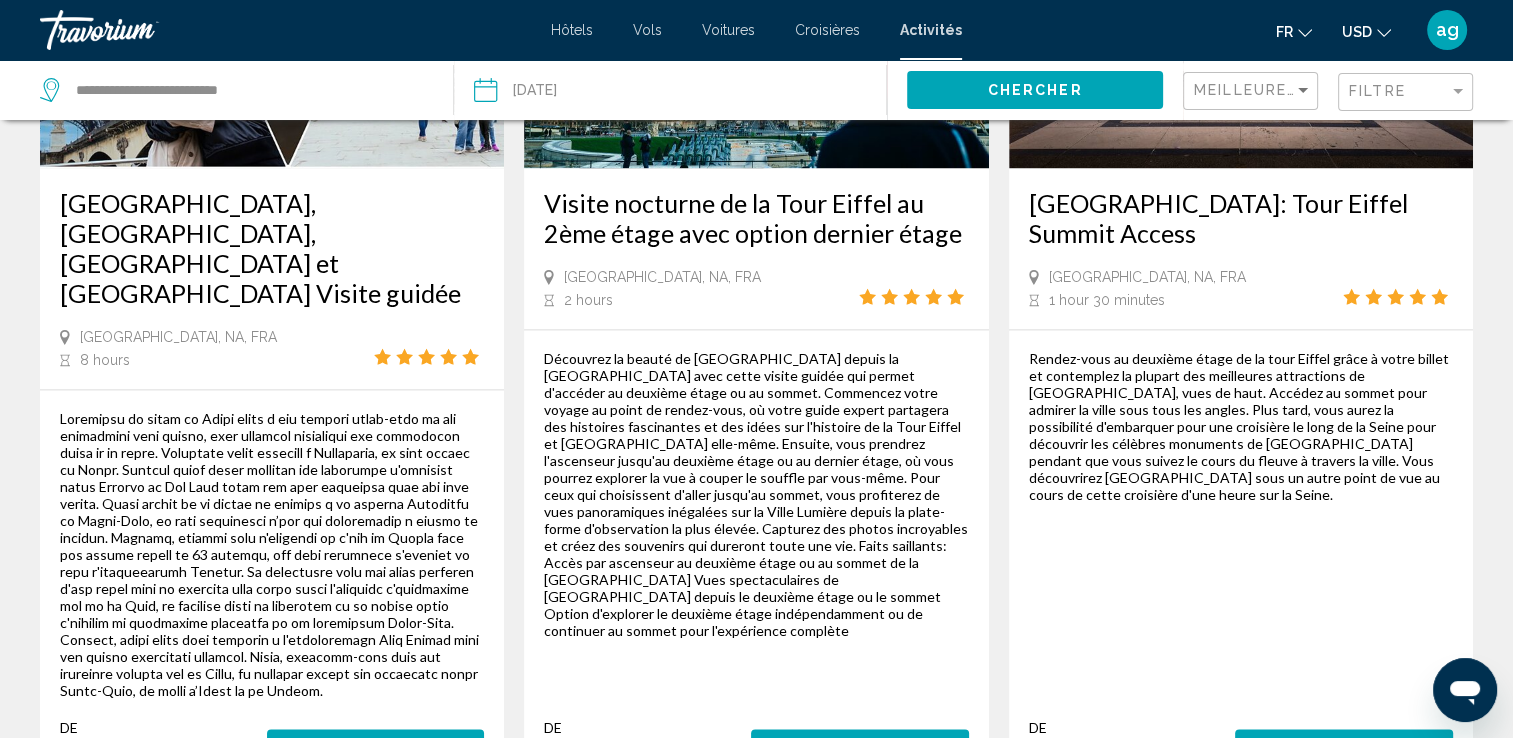 scroll, scrollTop: 3160, scrollLeft: 0, axis: vertical 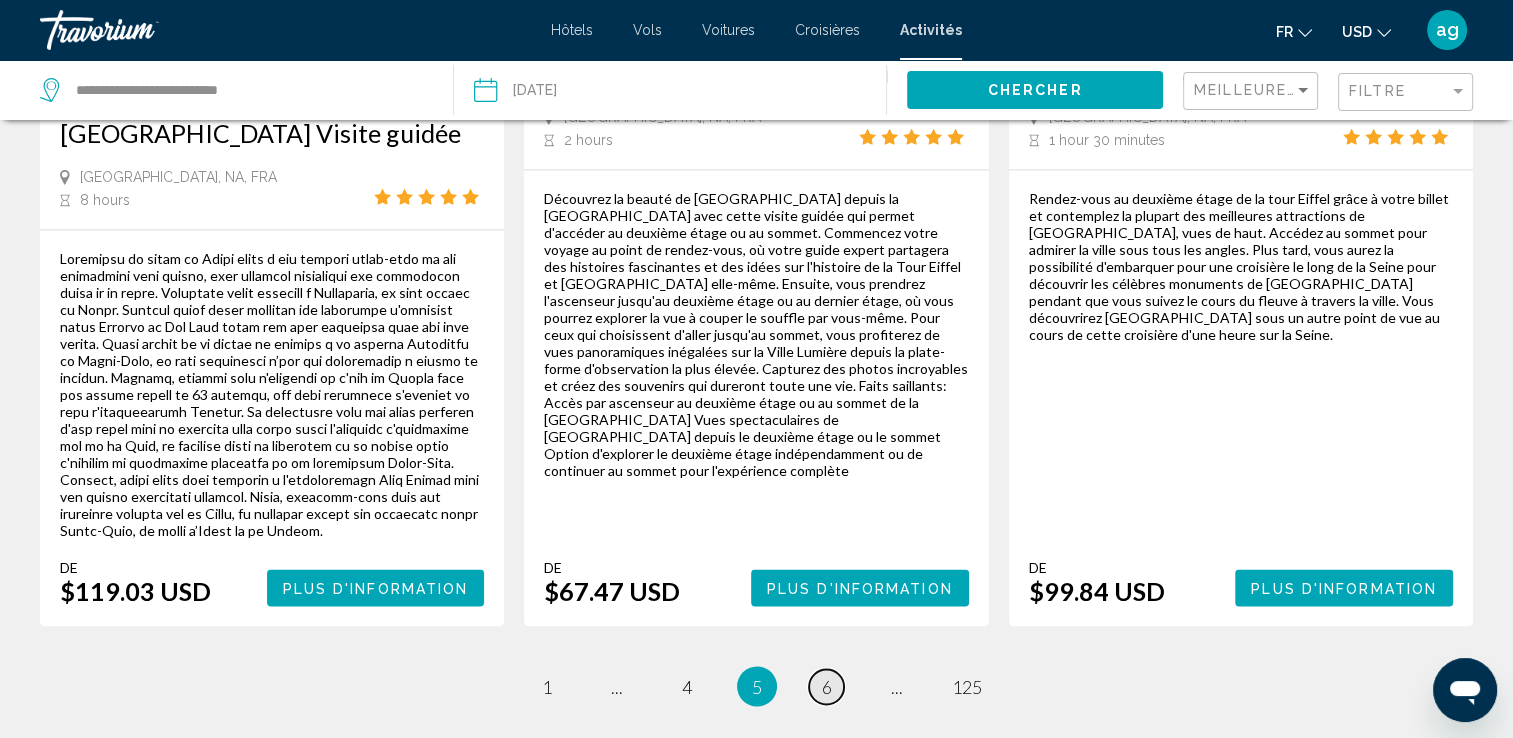click on "6" at bounding box center [827, 686] 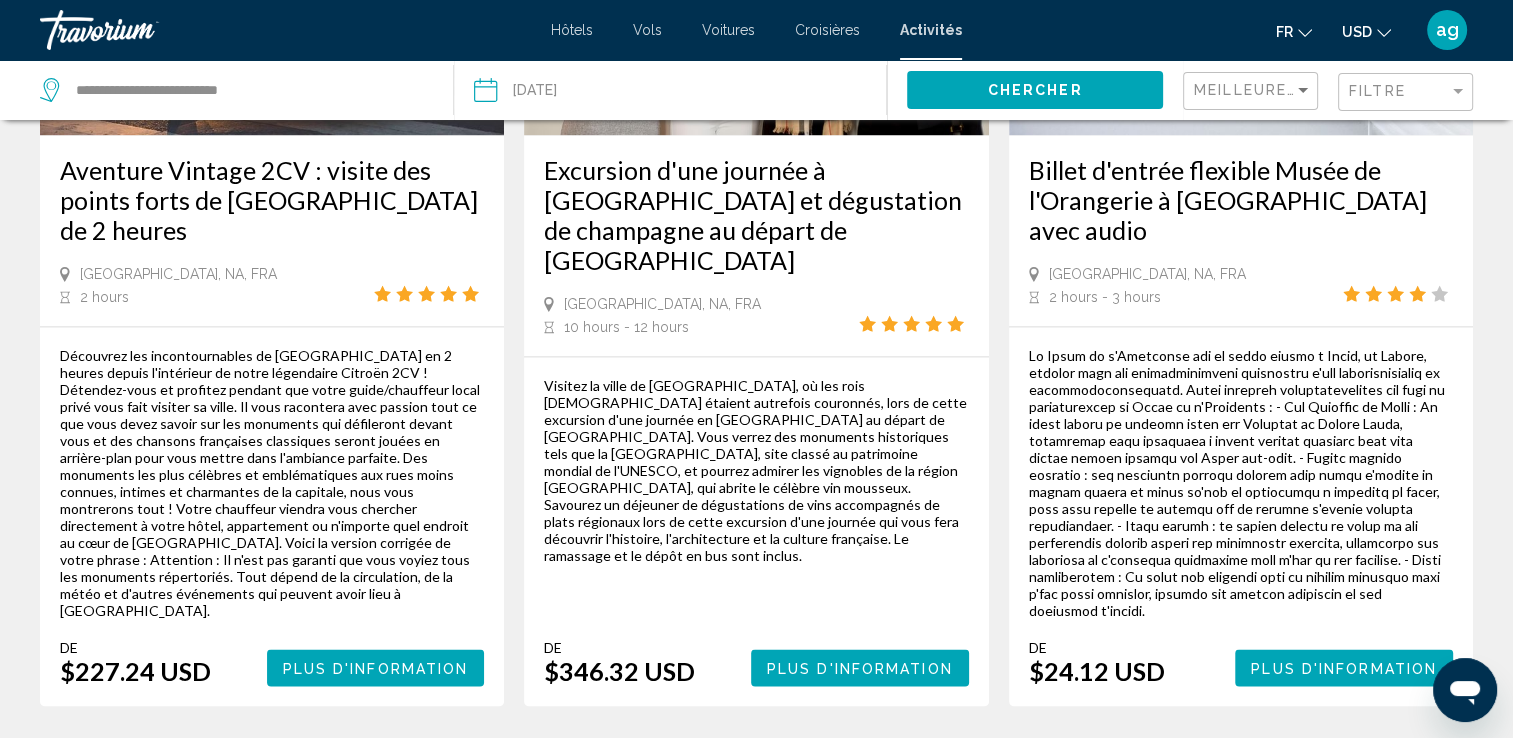 scroll, scrollTop: 3080, scrollLeft: 0, axis: vertical 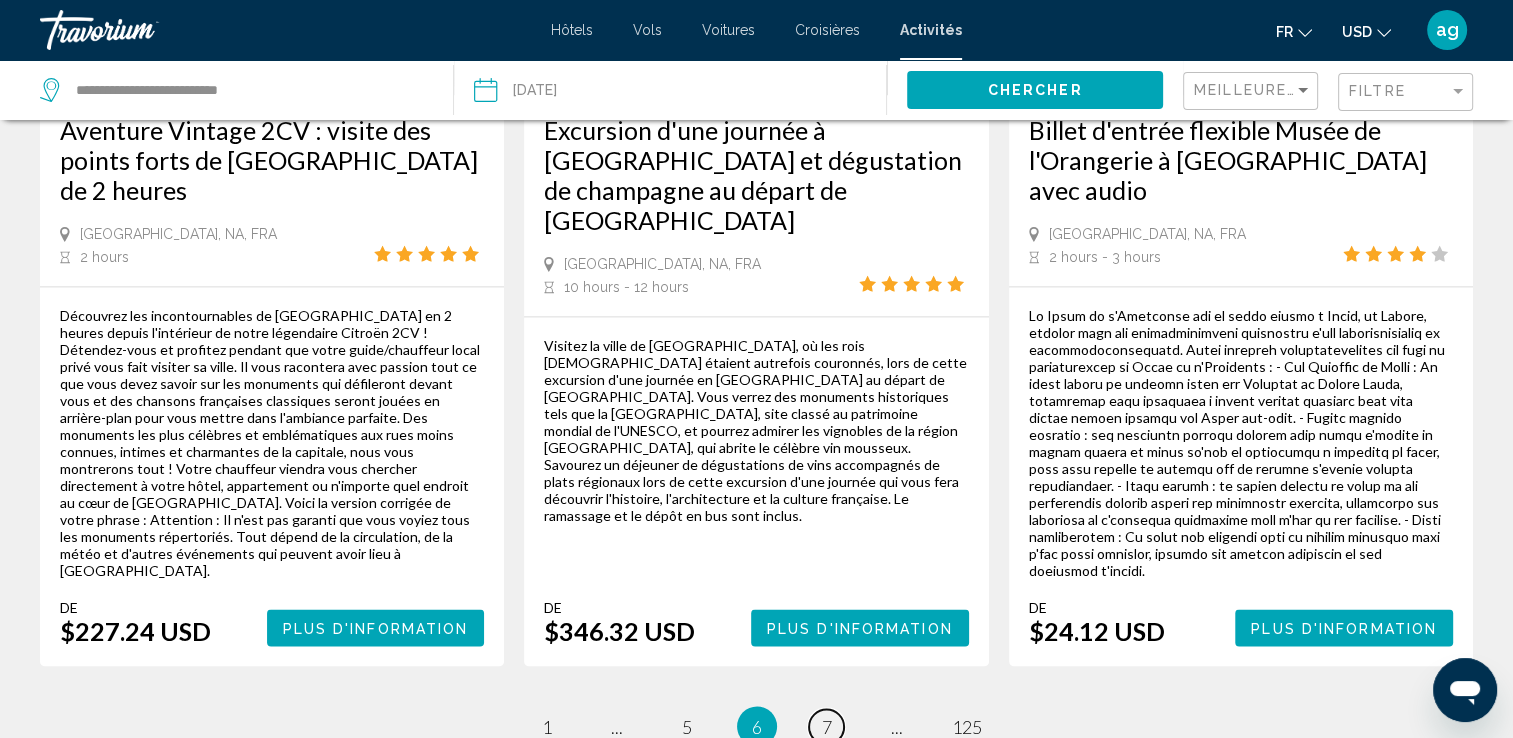 click on "page  7" at bounding box center (827, 726) 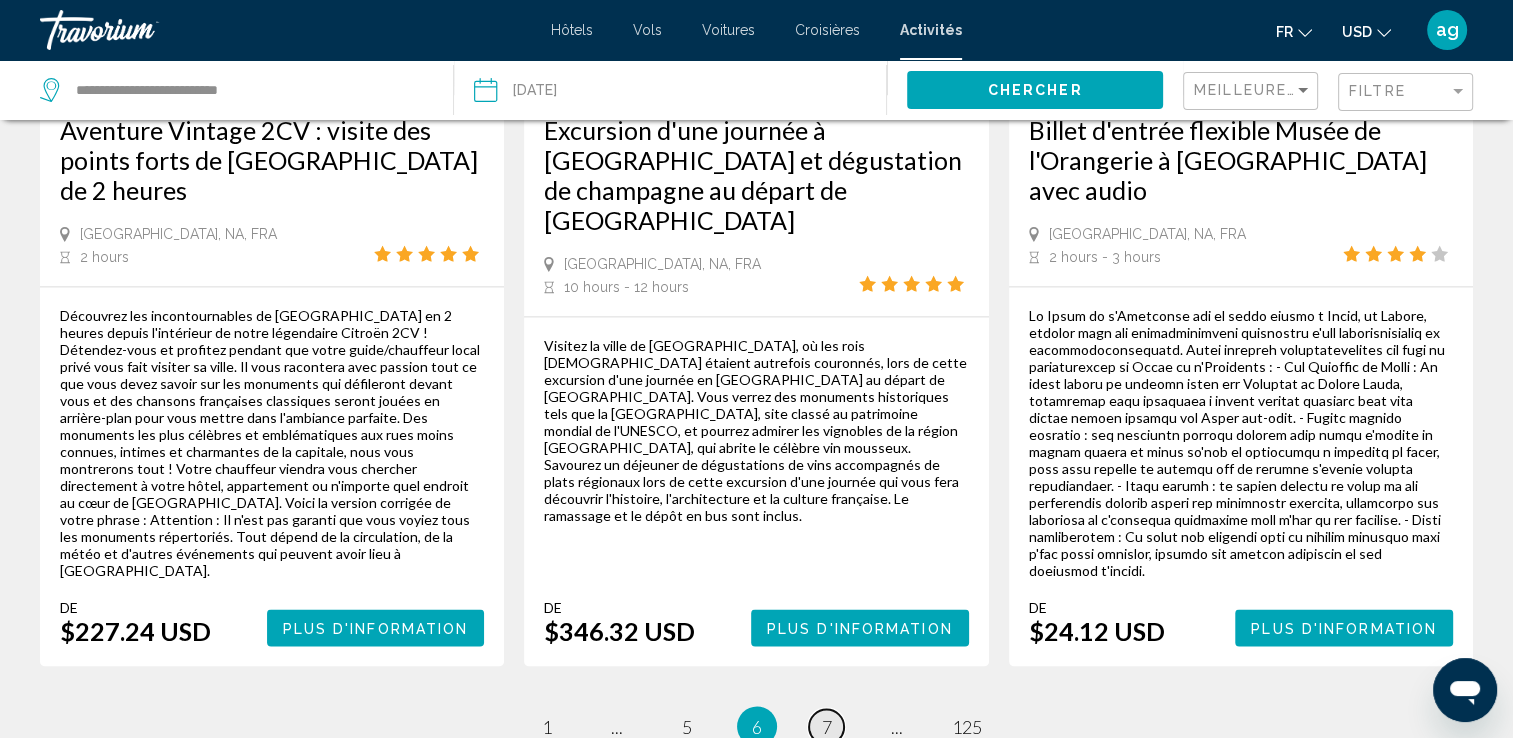click on "7" at bounding box center (827, 726) 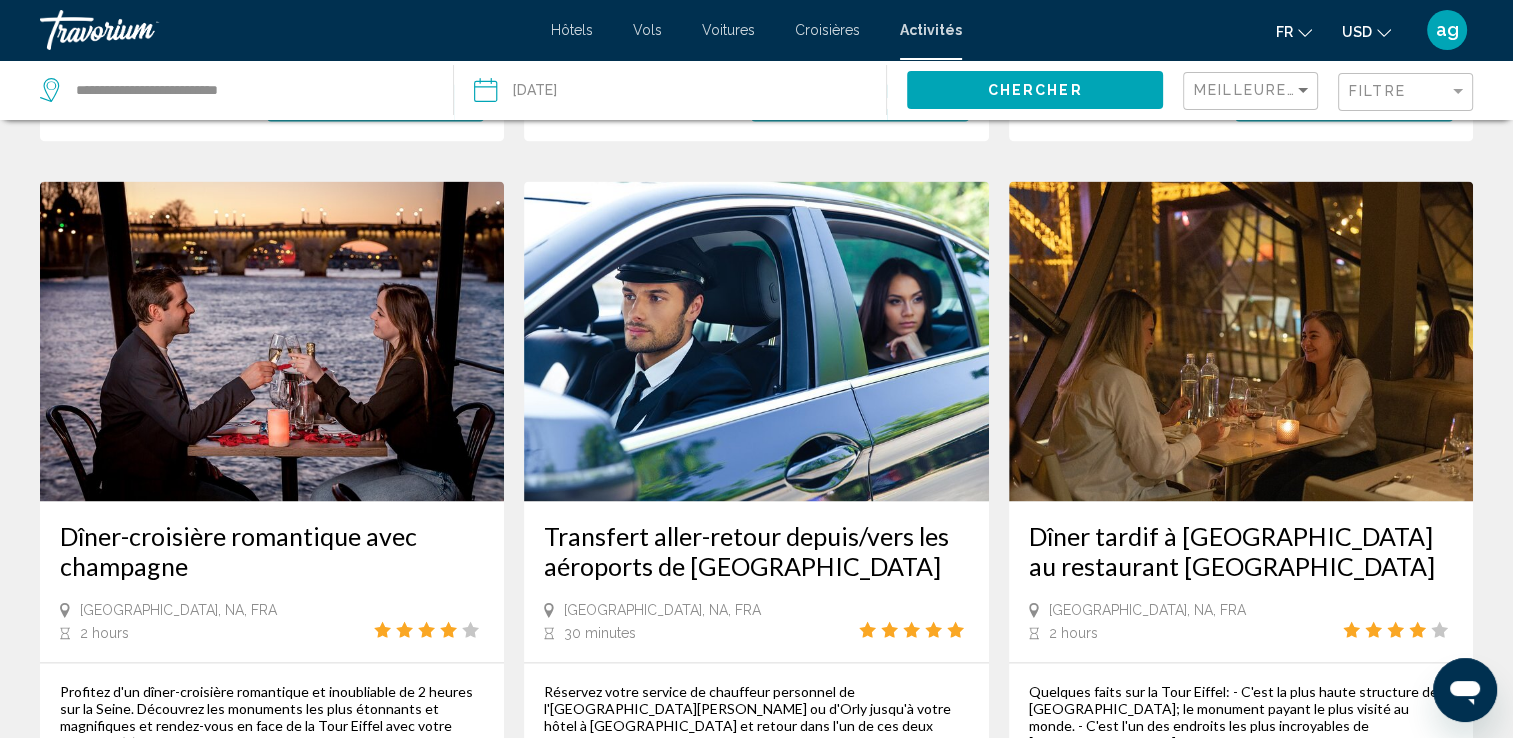 scroll, scrollTop: 2920, scrollLeft: 0, axis: vertical 